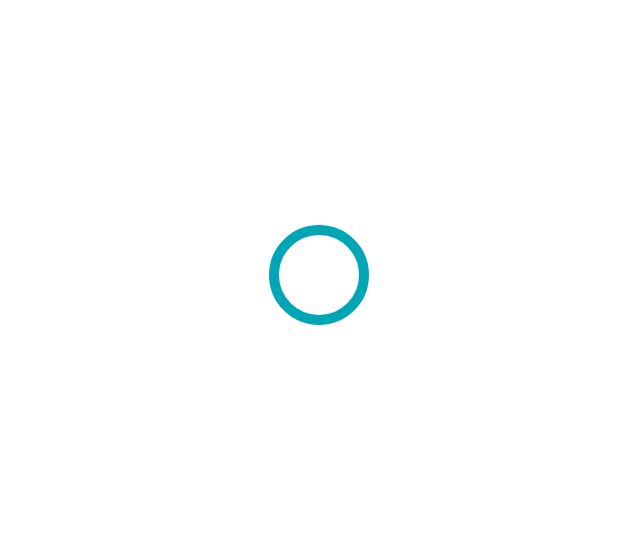 scroll, scrollTop: 0, scrollLeft: 0, axis: both 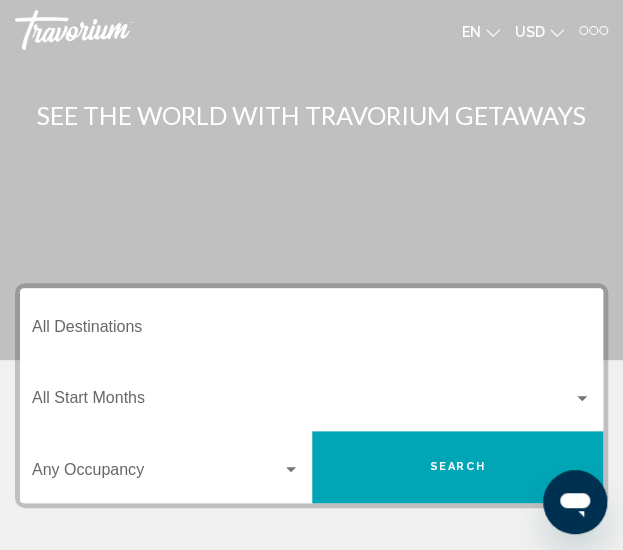 click on "Destination All Destinations" at bounding box center (311, 331) 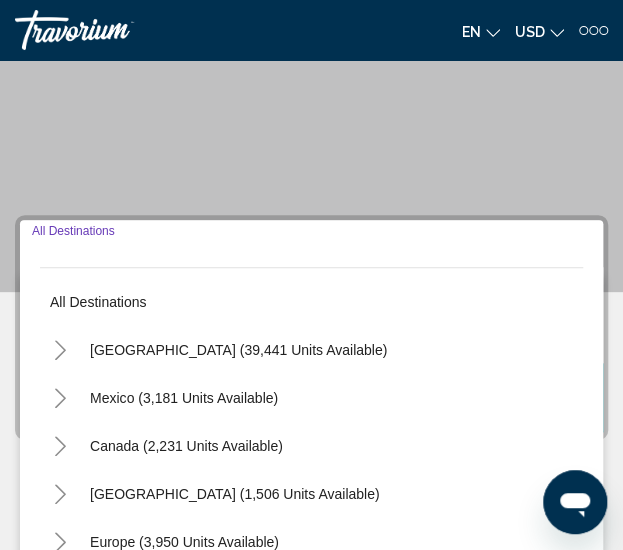 scroll, scrollTop: 218, scrollLeft: 0, axis: vertical 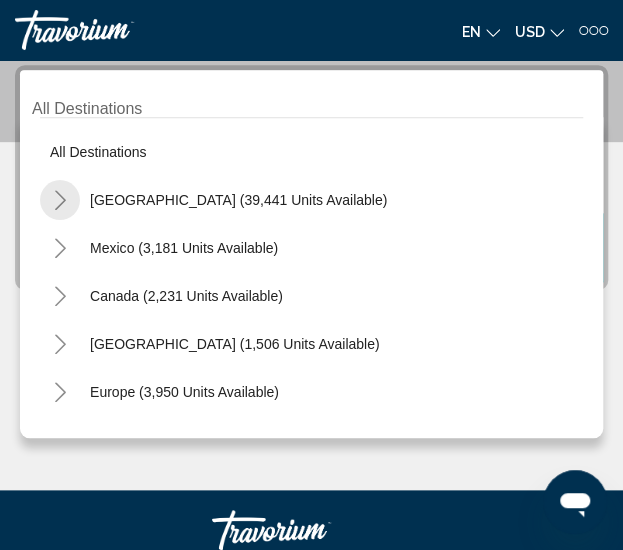 click 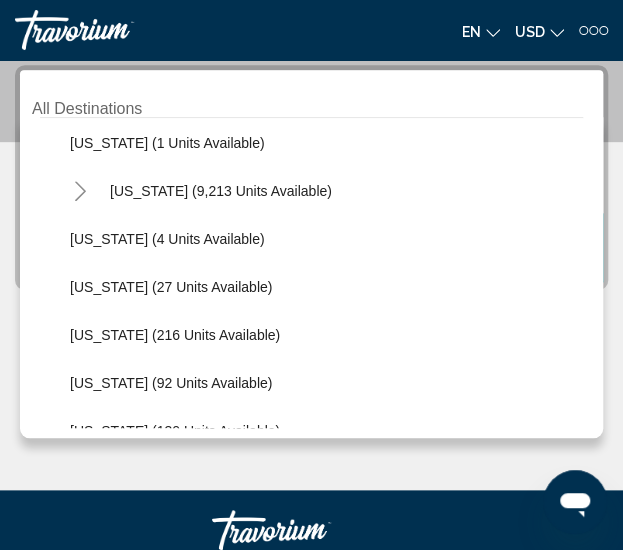 scroll, scrollTop: 298, scrollLeft: 0, axis: vertical 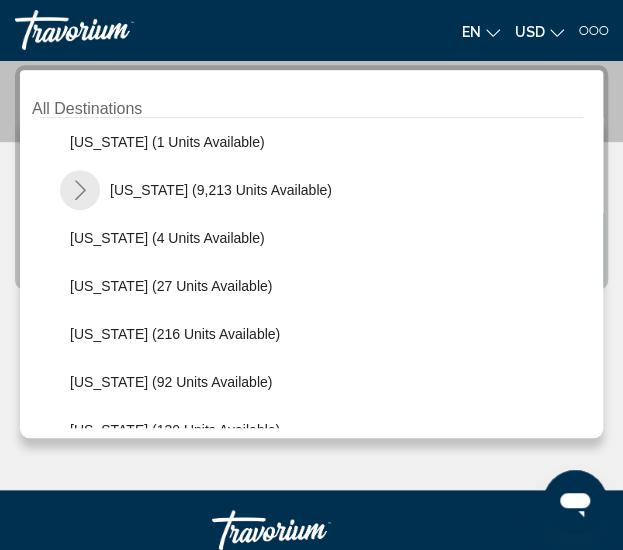 click 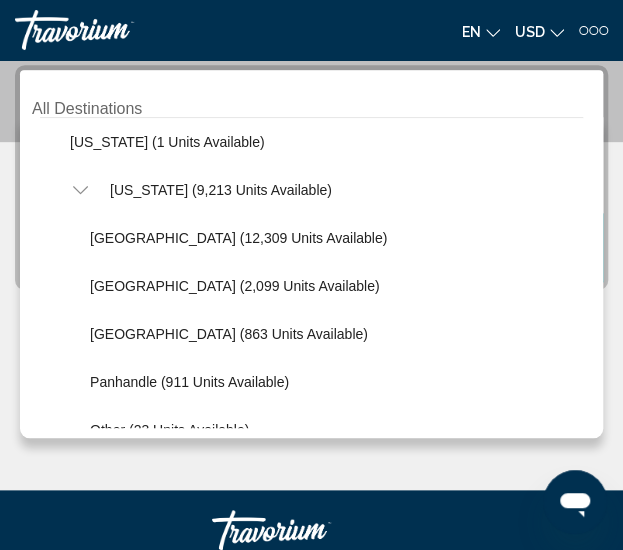 click on "Orlando & Disney Area (12,309 units available)" 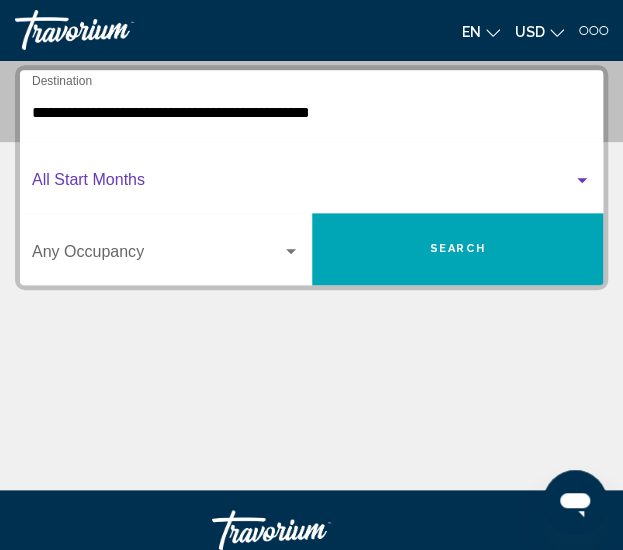 click at bounding box center [302, 184] 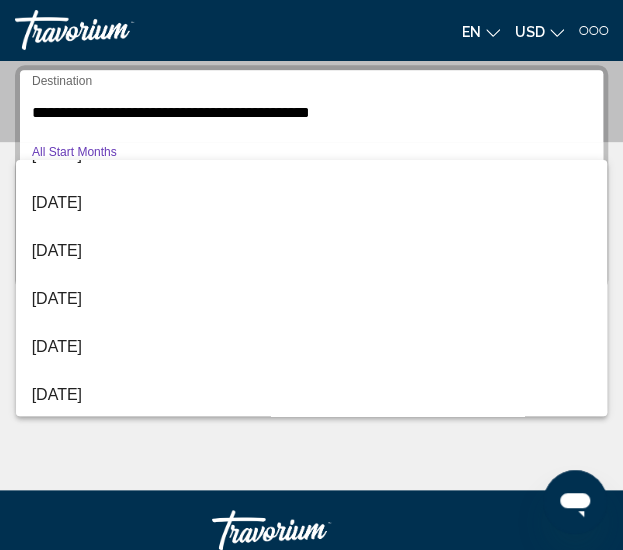 scroll, scrollTop: 79, scrollLeft: 0, axis: vertical 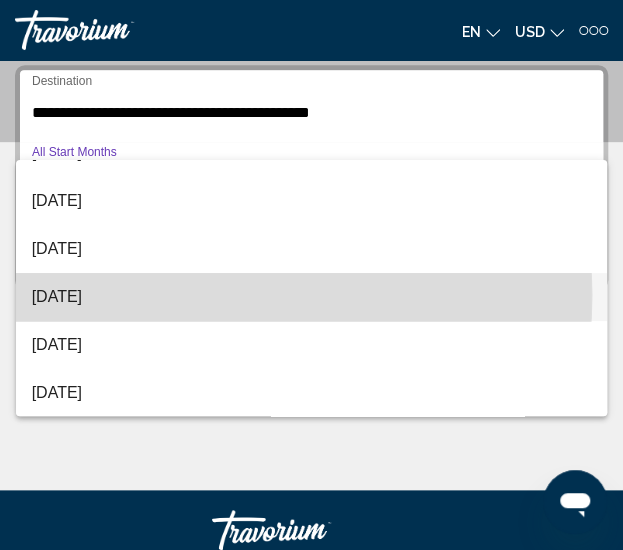 click on "[DATE]" at bounding box center (311, 297) 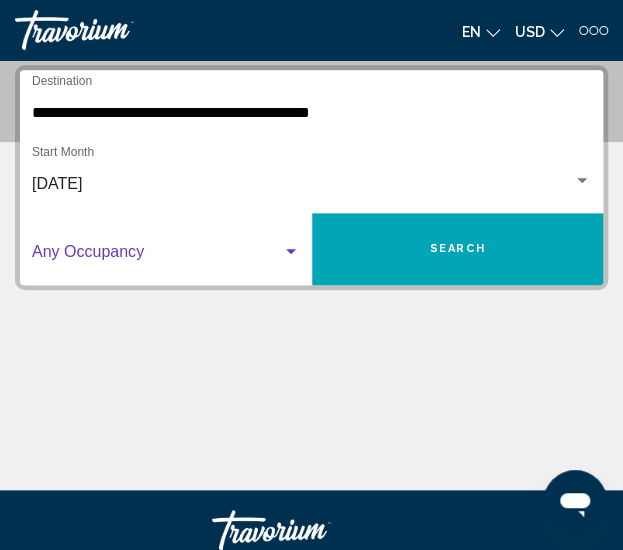 click at bounding box center (291, 251) 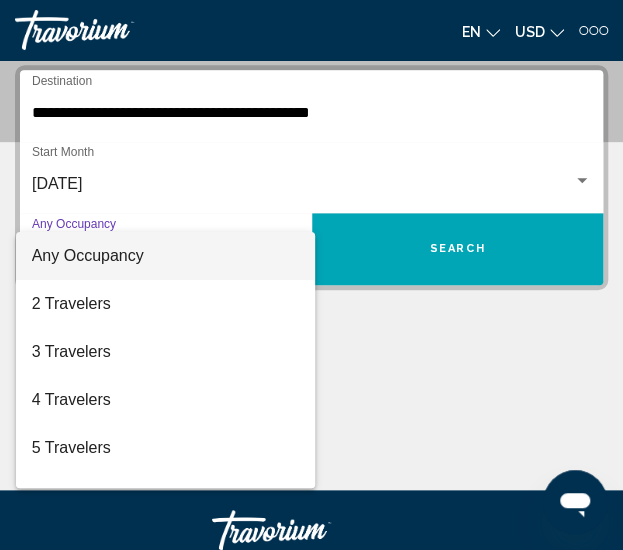 click at bounding box center (311, 275) 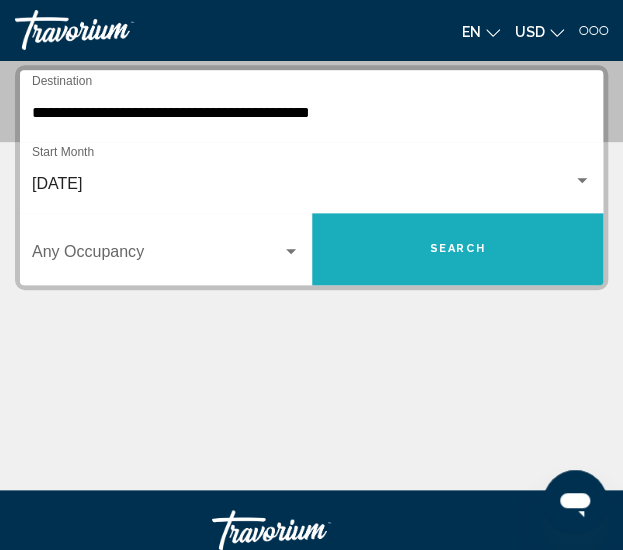 click on "Search" at bounding box center (457, 248) 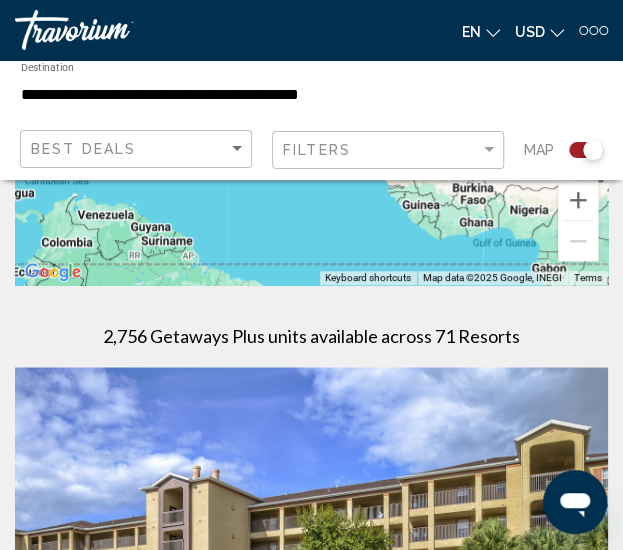 scroll, scrollTop: 313, scrollLeft: 0, axis: vertical 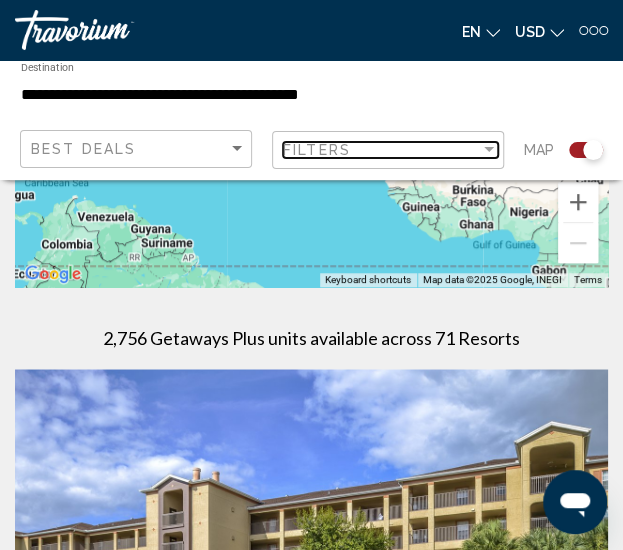 click at bounding box center (489, 149) 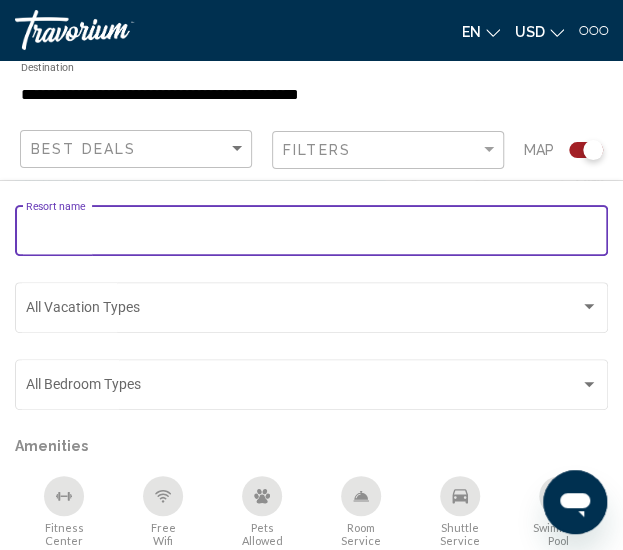 click on "Resort name" at bounding box center (312, 234) 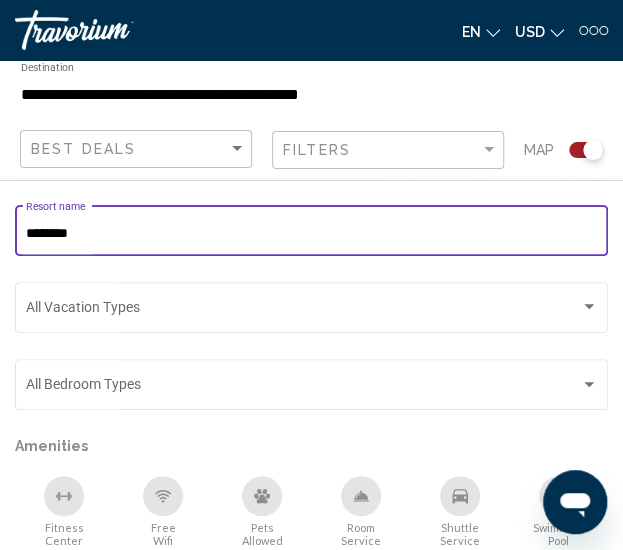 type on "********" 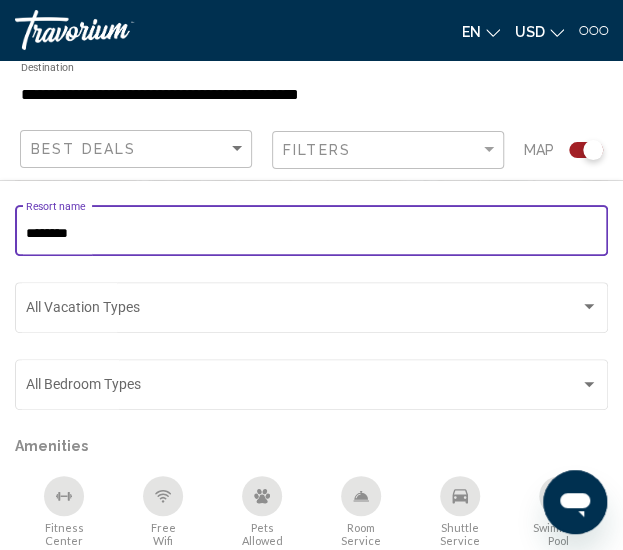 scroll, scrollTop: 1245, scrollLeft: 0, axis: vertical 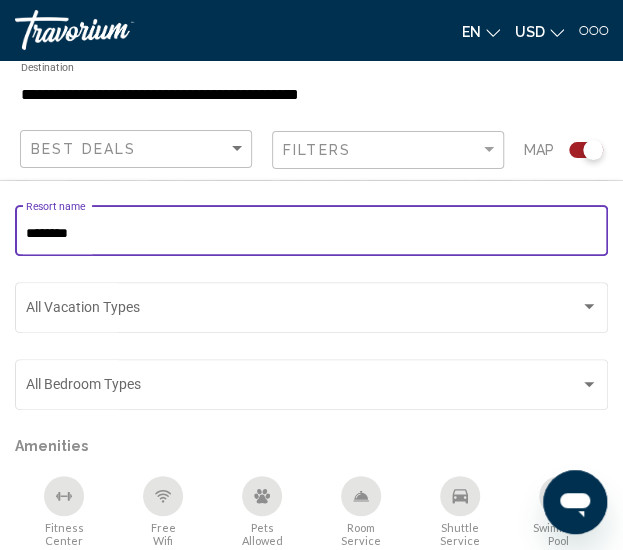 click on "********" at bounding box center [312, 234] 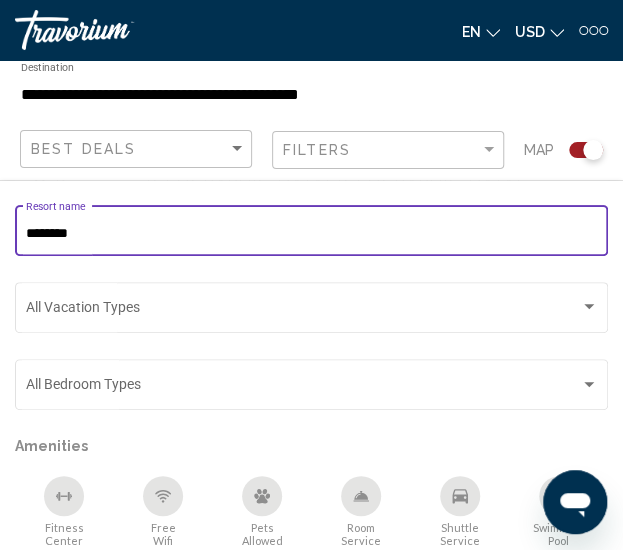 scroll, scrollTop: 8111, scrollLeft: 0, axis: vertical 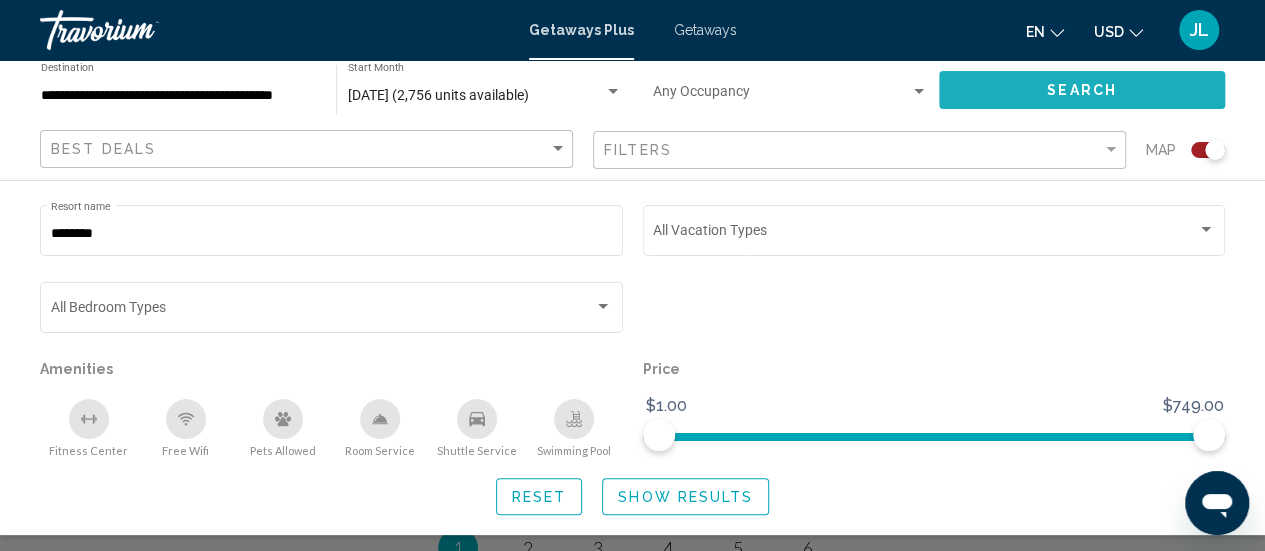 click on "Search" 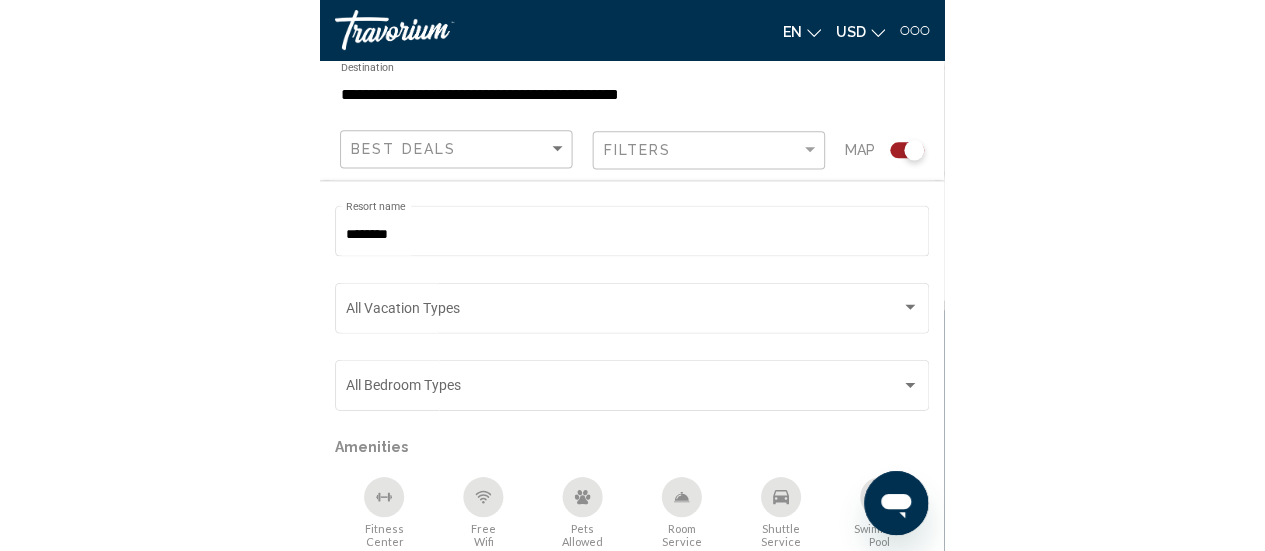scroll, scrollTop: 2738, scrollLeft: 0, axis: vertical 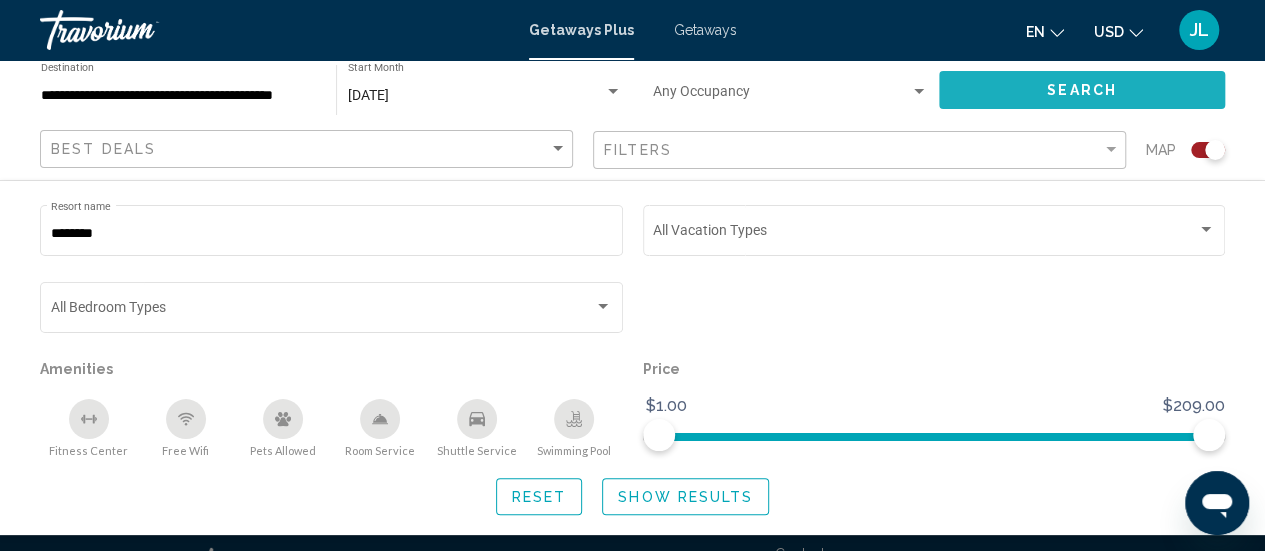 click on "Search" 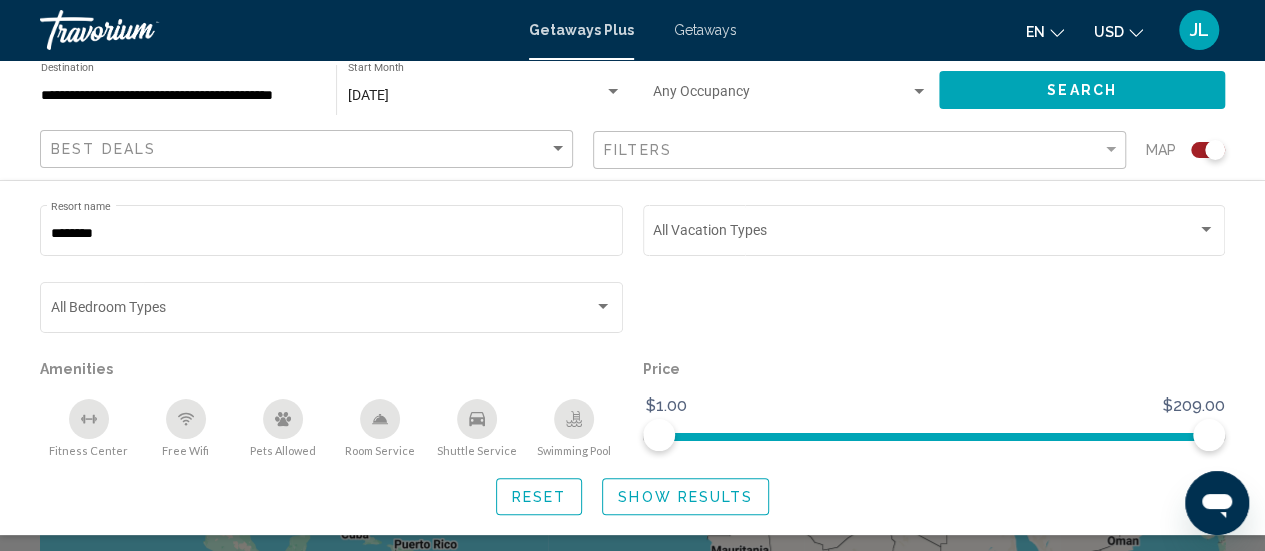 scroll, scrollTop: 0, scrollLeft: 0, axis: both 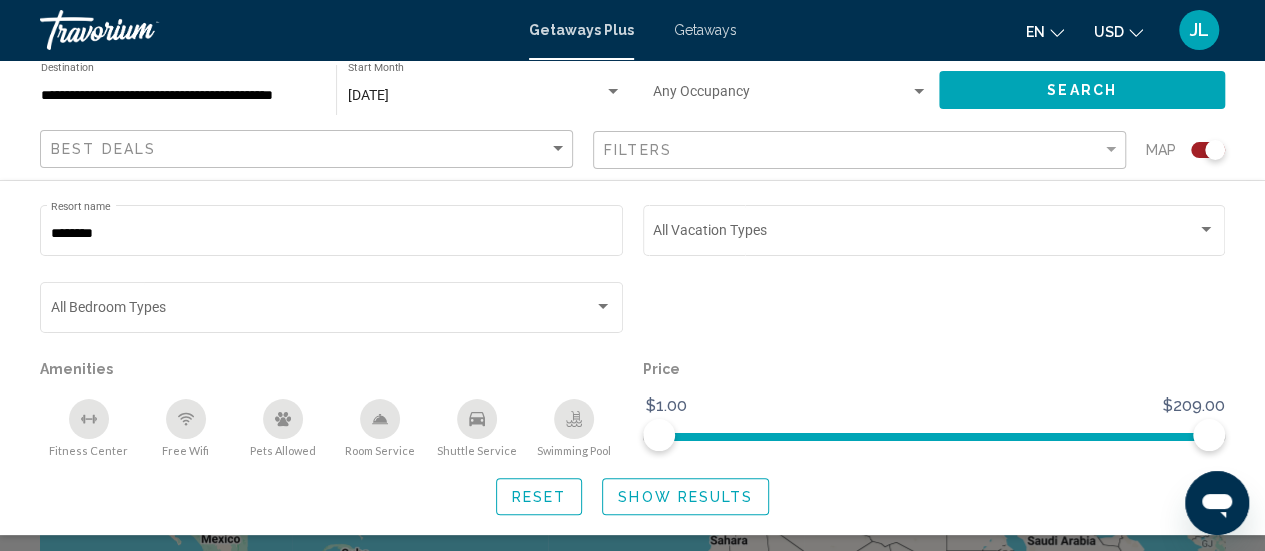 click on "Show Results" 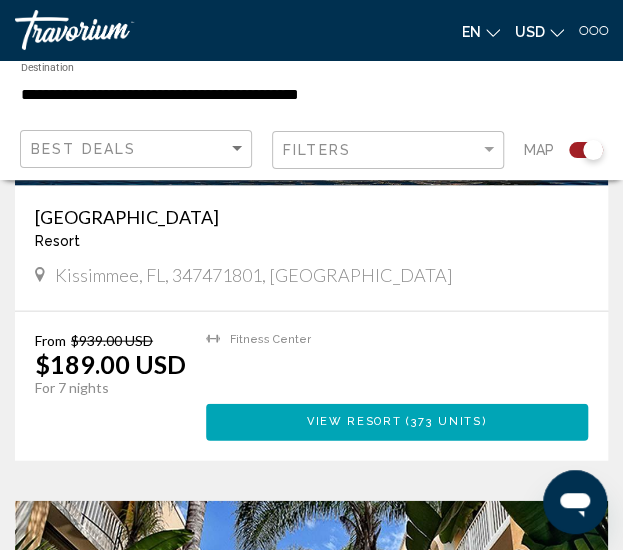 scroll, scrollTop: 2725, scrollLeft: 0, axis: vertical 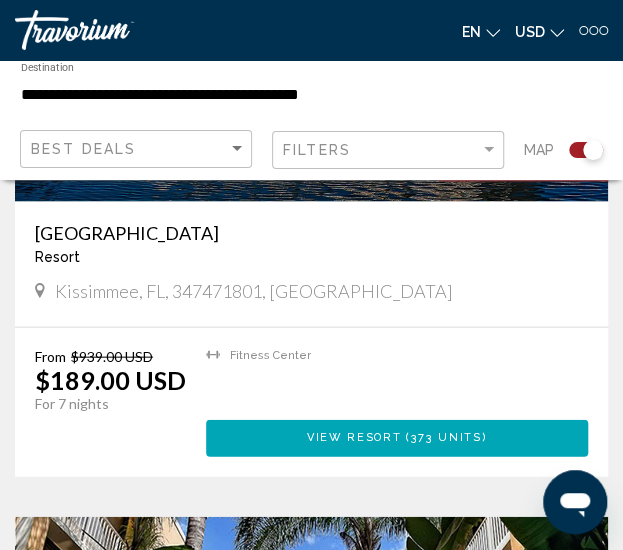 click on "Westgate Town Center" at bounding box center [311, 232] 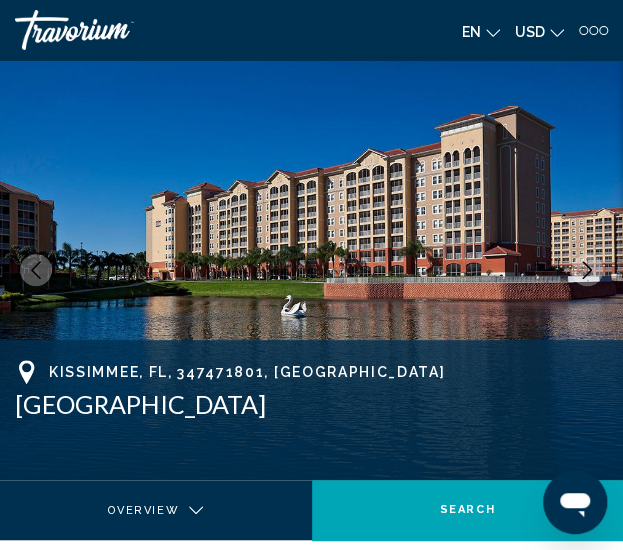 scroll, scrollTop: 2524, scrollLeft: 0, axis: vertical 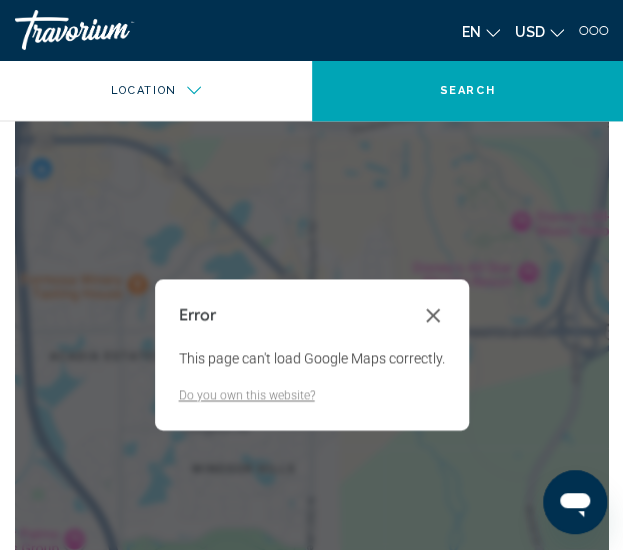 click at bounding box center (433, 315) 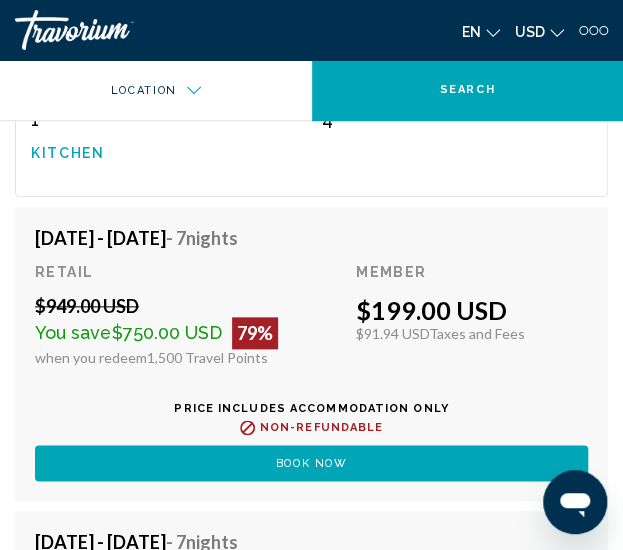 scroll, scrollTop: 21000, scrollLeft: 0, axis: vertical 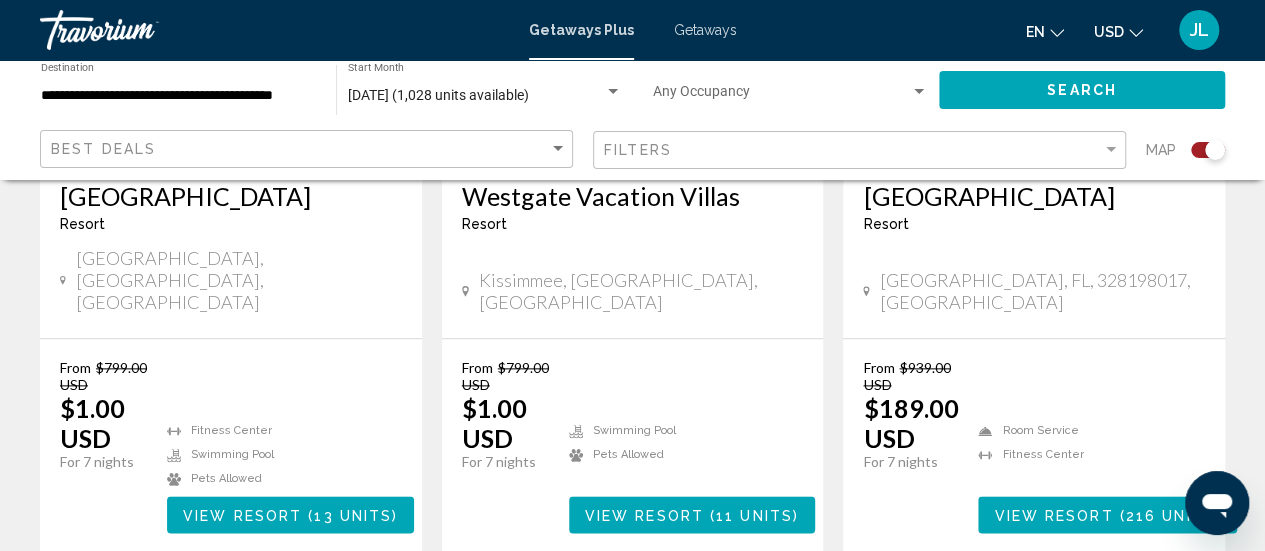 click on "Westgate Lakes Resort and Spa" at bounding box center (1034, 196) 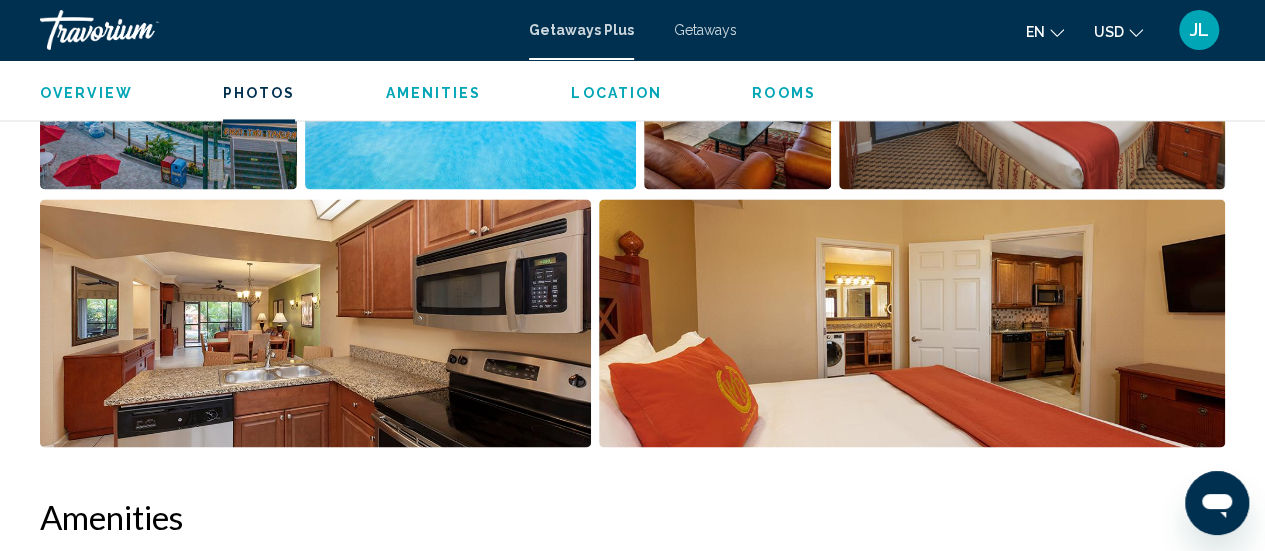 scroll, scrollTop: 1314, scrollLeft: 0, axis: vertical 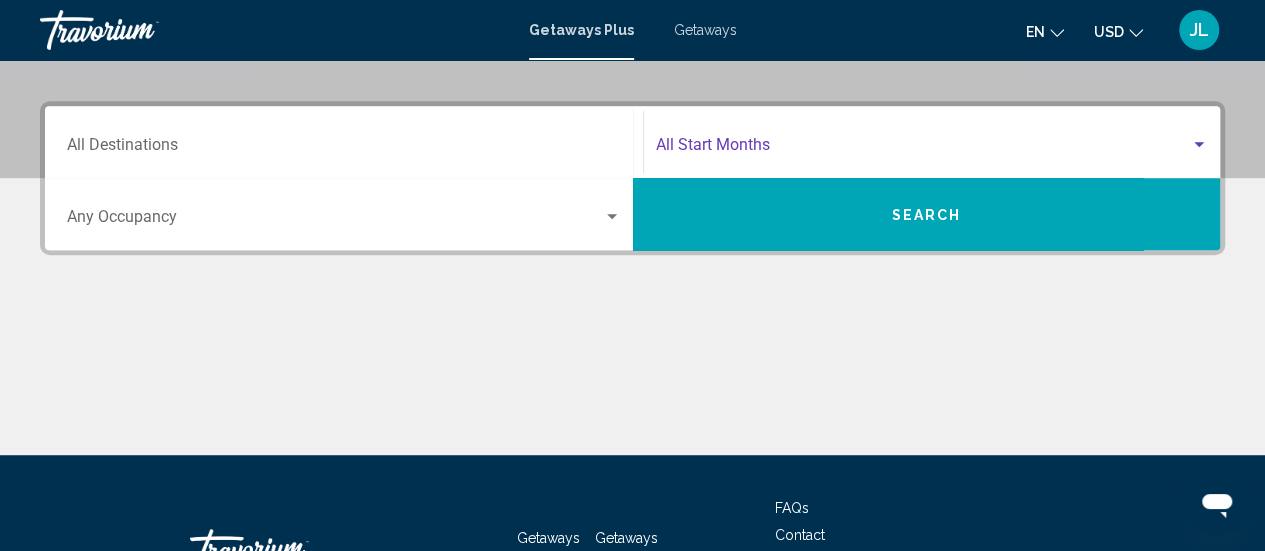 click at bounding box center [923, 149] 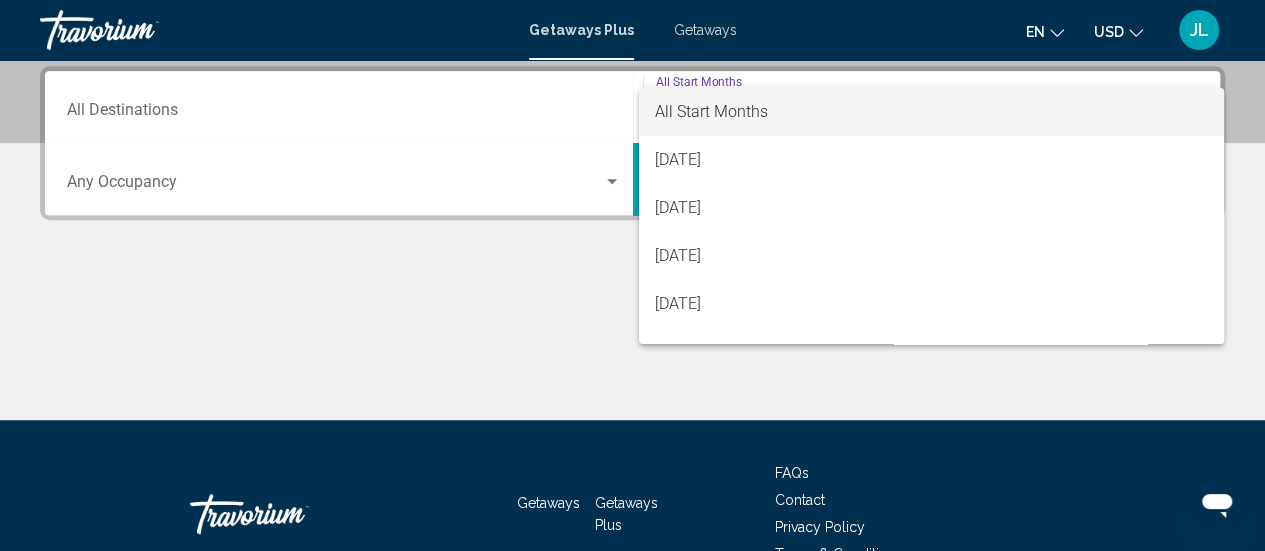 scroll, scrollTop: 458, scrollLeft: 0, axis: vertical 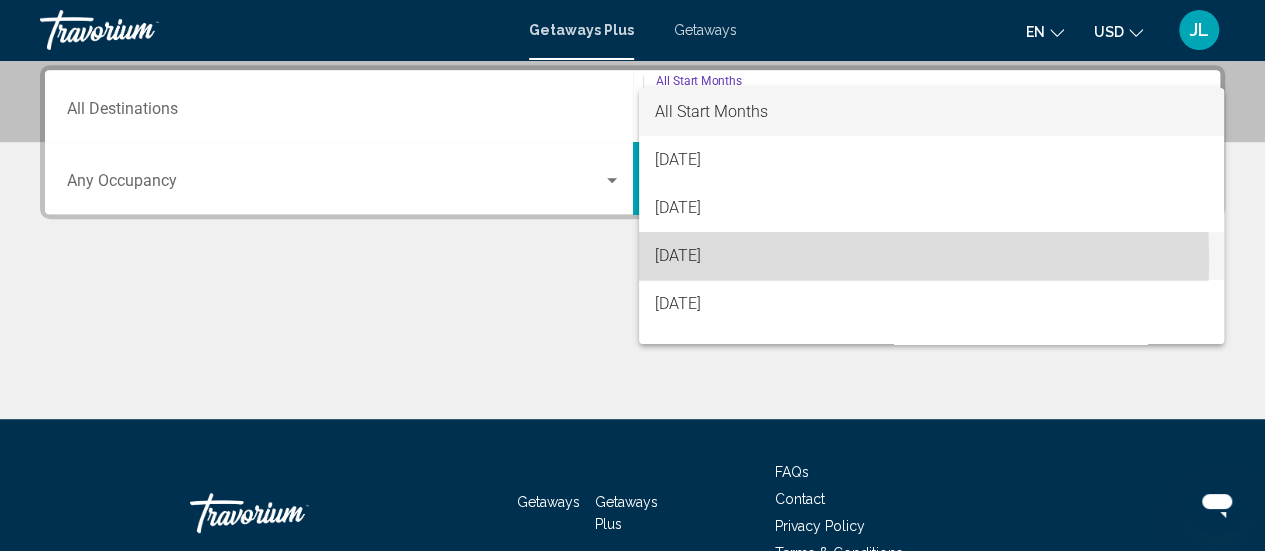 click on "[DATE]" at bounding box center [931, 256] 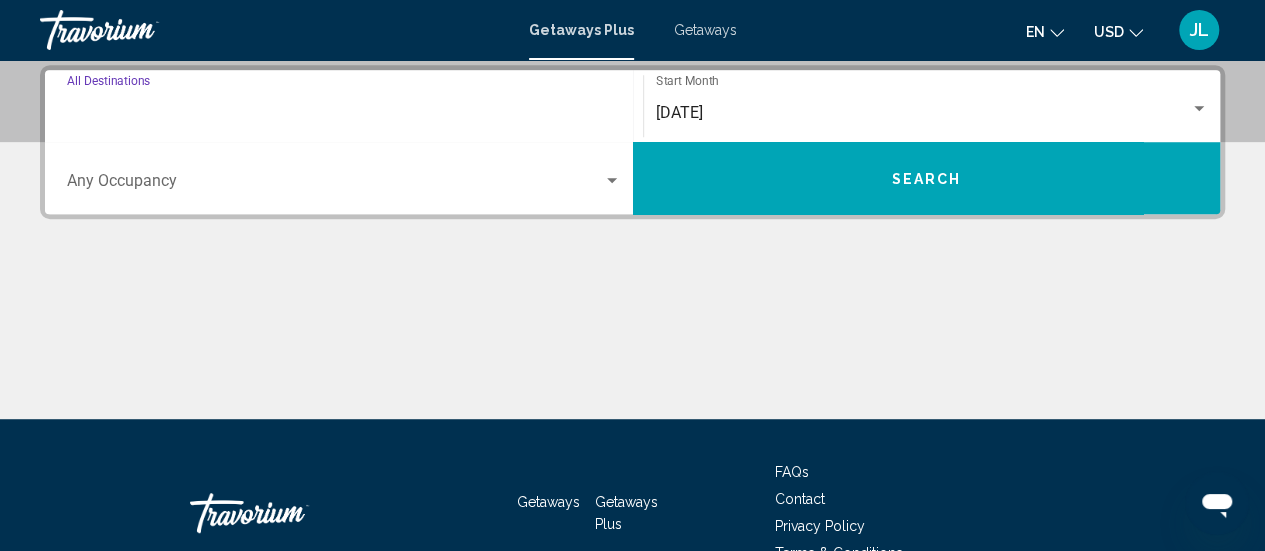click on "Destination All Destinations" at bounding box center (344, 113) 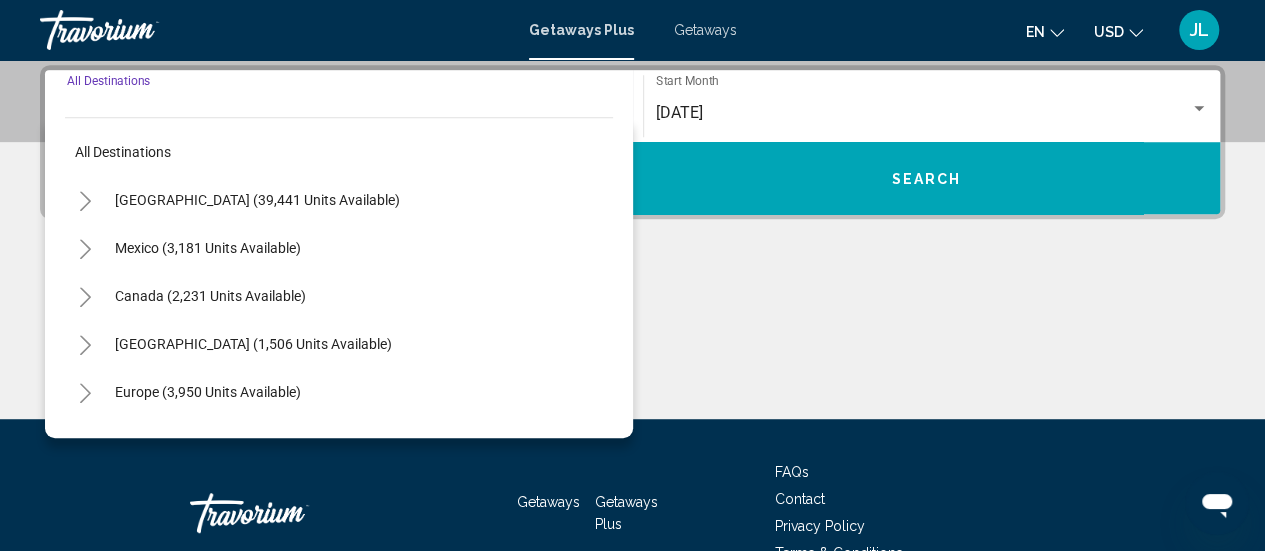 click 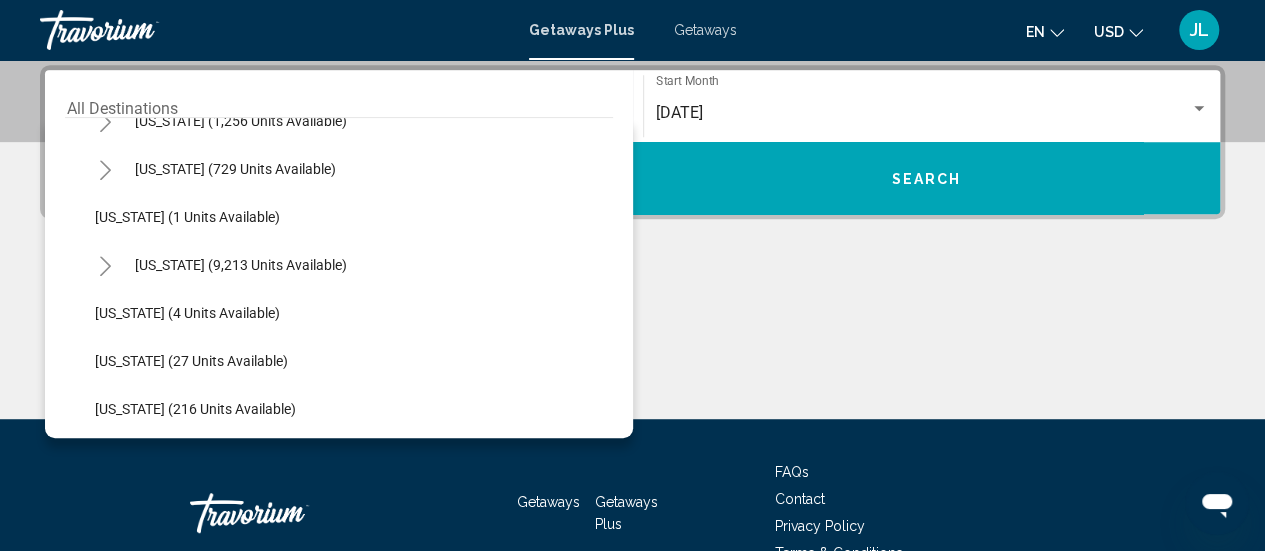 scroll, scrollTop: 227, scrollLeft: 0, axis: vertical 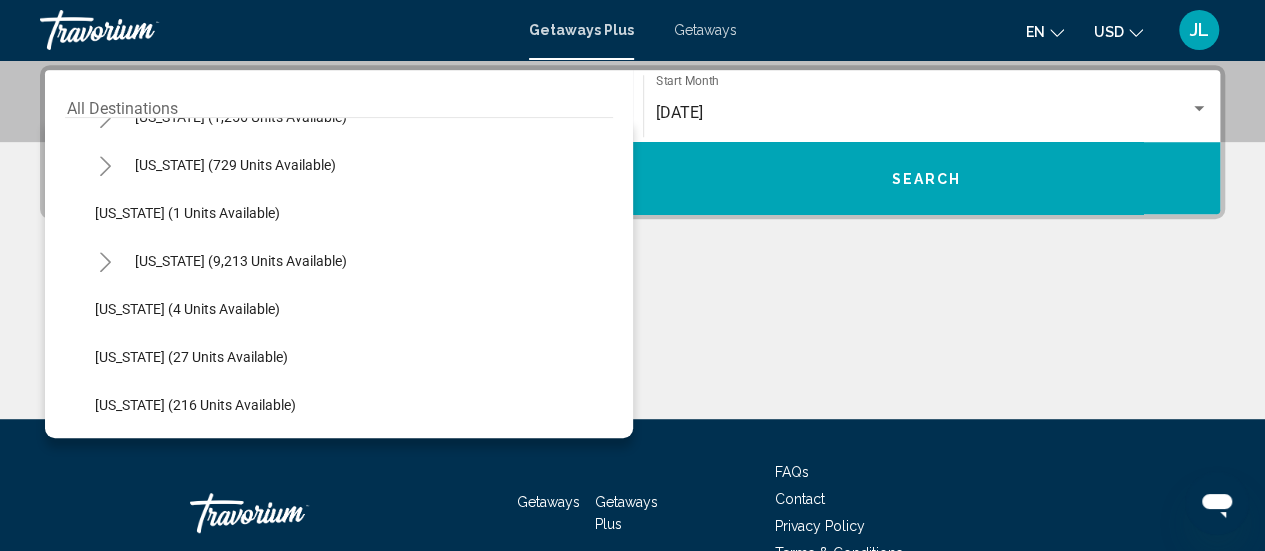 click 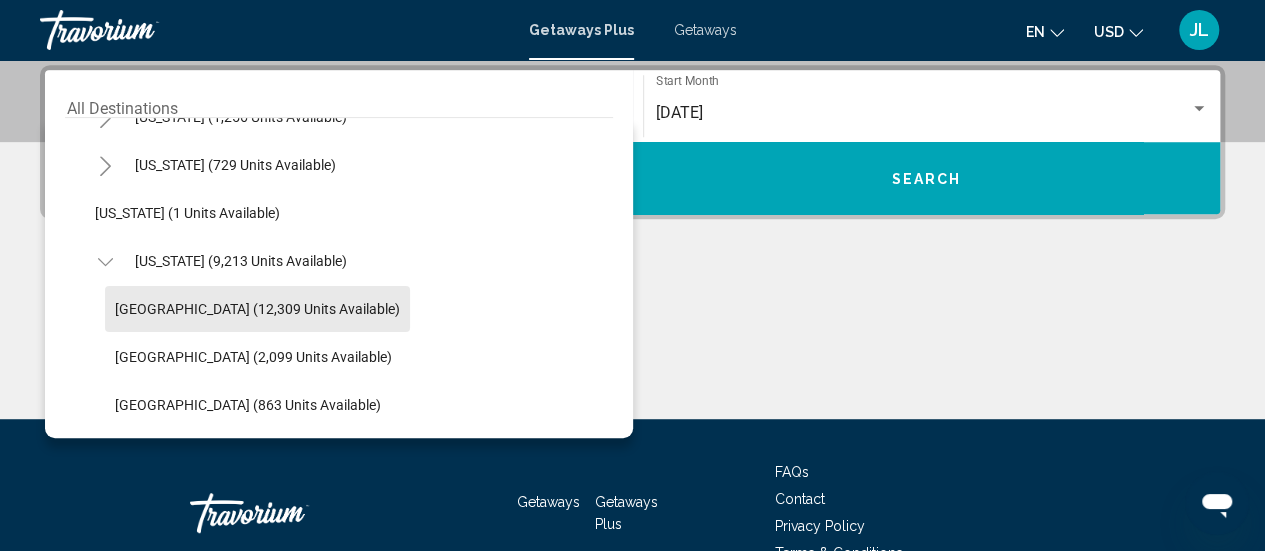 click on "Orlando & Disney Area (12,309 units available)" 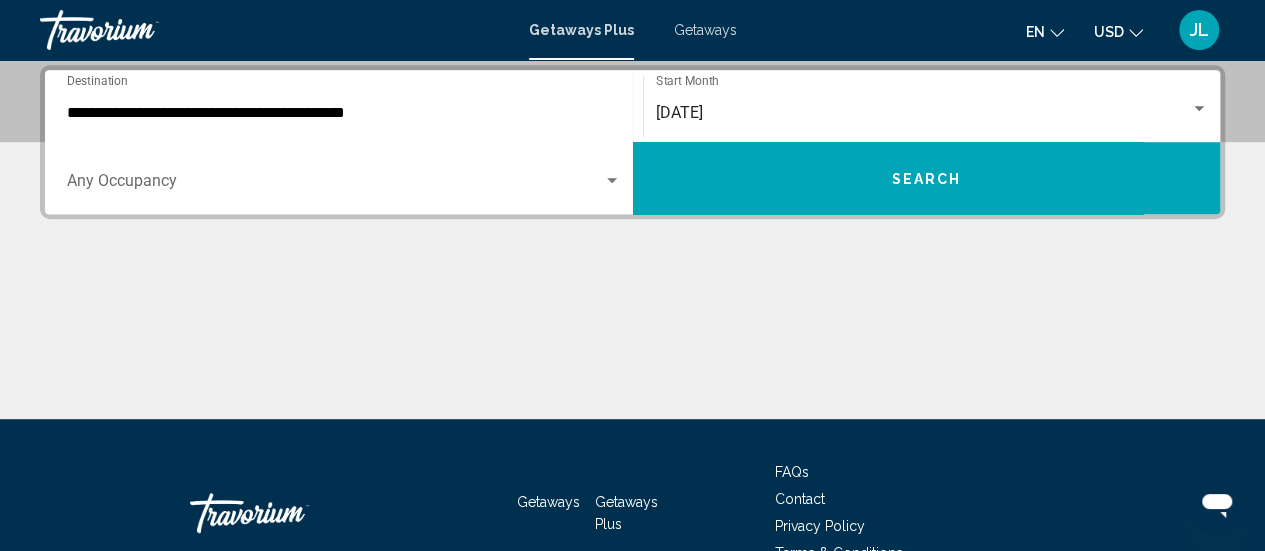 click on "Occupancy Any Occupancy" at bounding box center [344, 178] 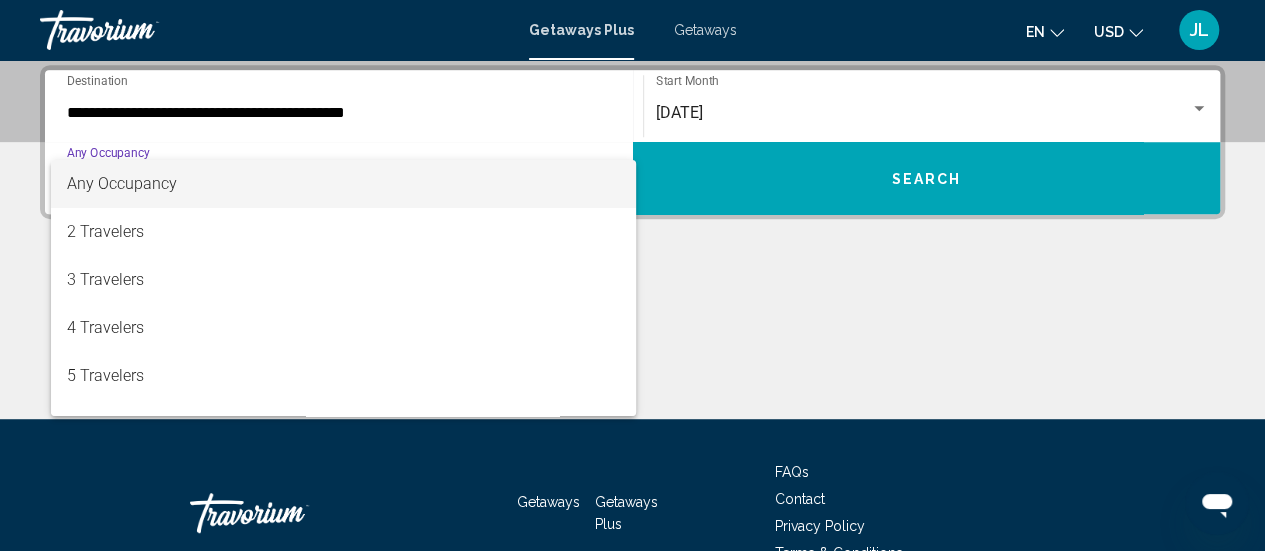 click at bounding box center (632, 275) 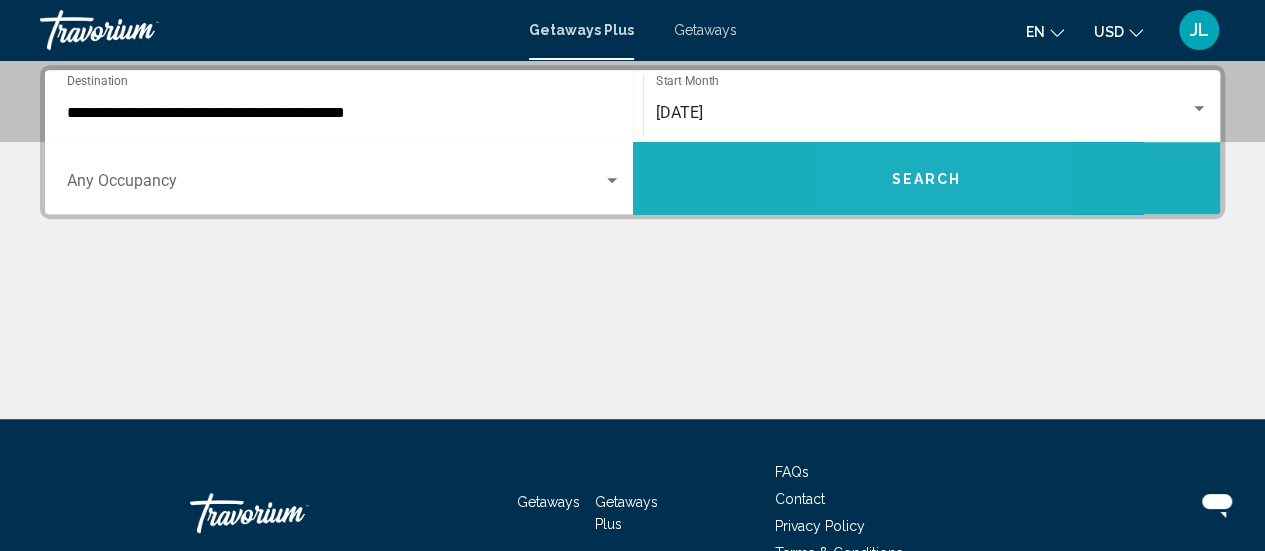 click on "Search" at bounding box center [926, 179] 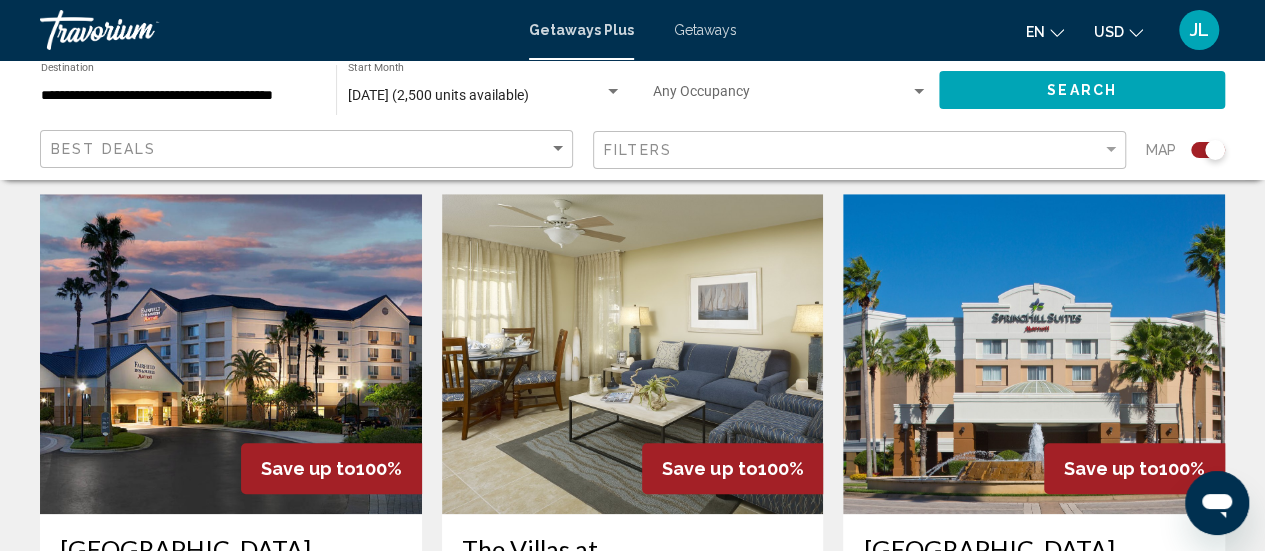 scroll, scrollTop: 694, scrollLeft: 0, axis: vertical 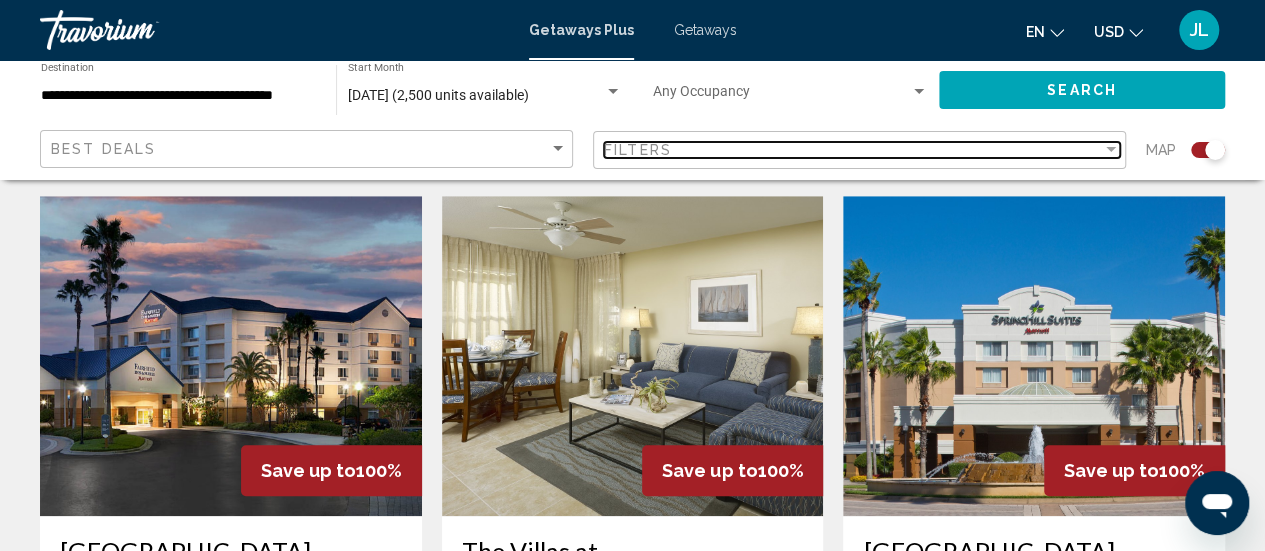 click on "Filters" at bounding box center [853, 150] 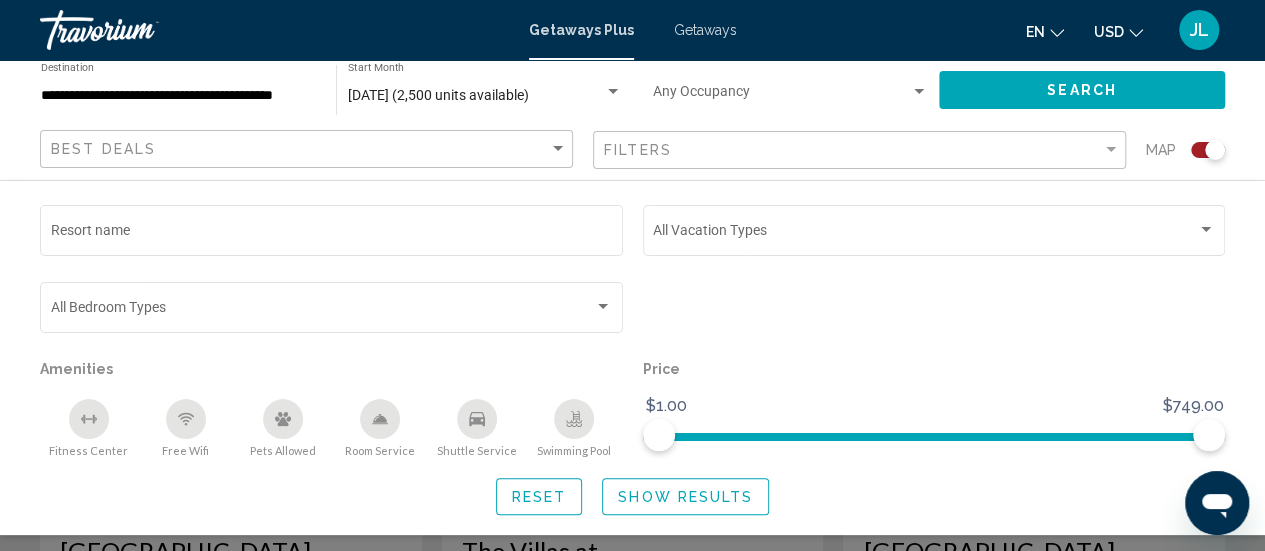 click on "Resort name" 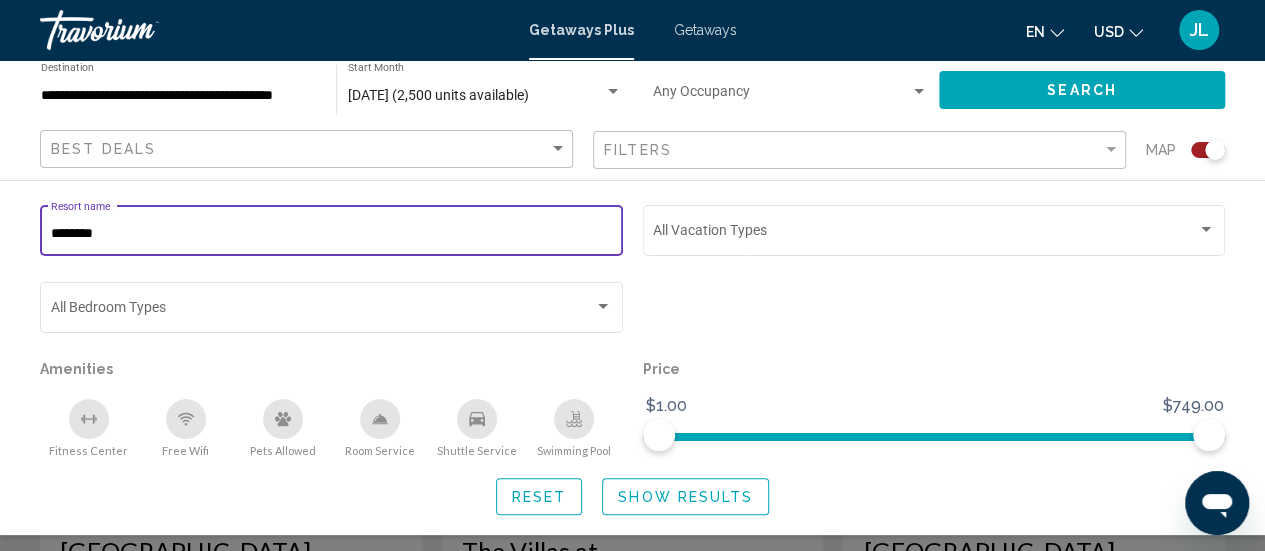 type on "********" 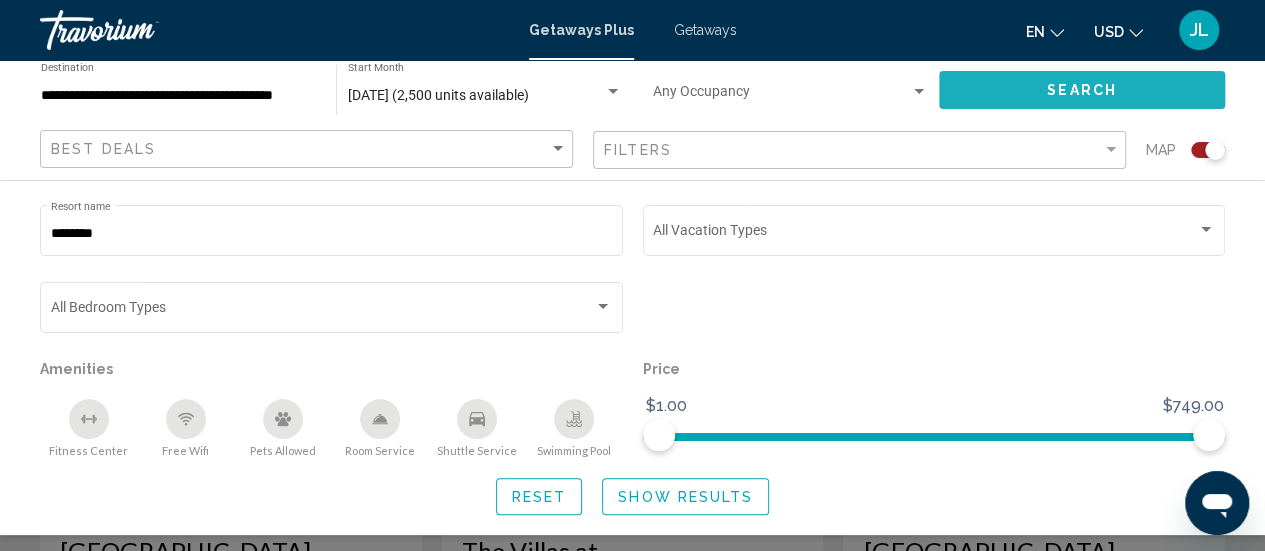click on "Search" 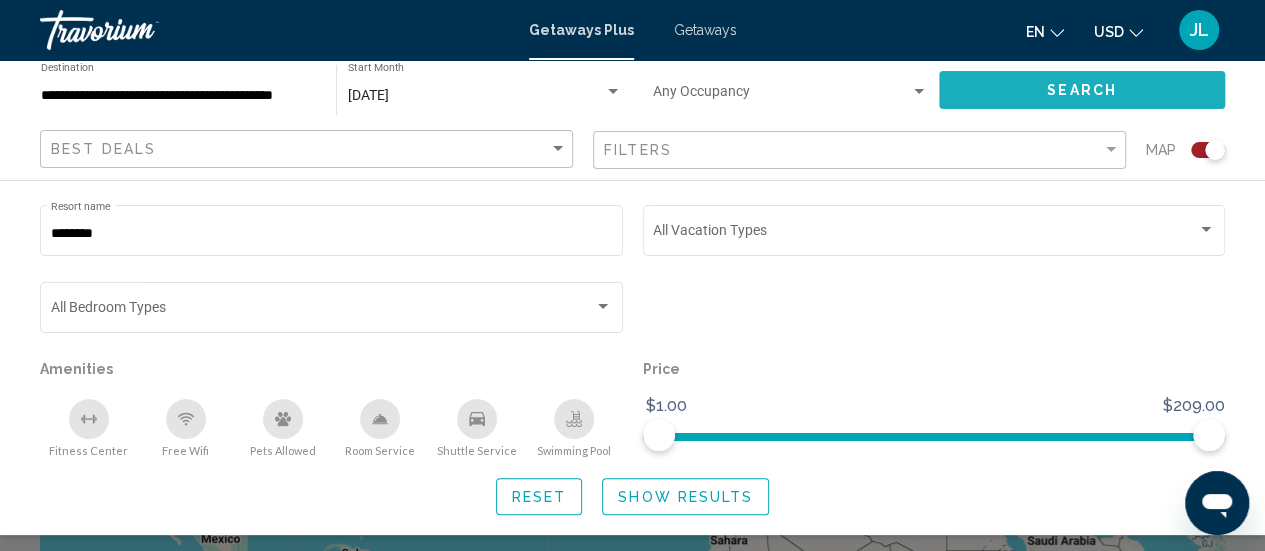 click on "Search" 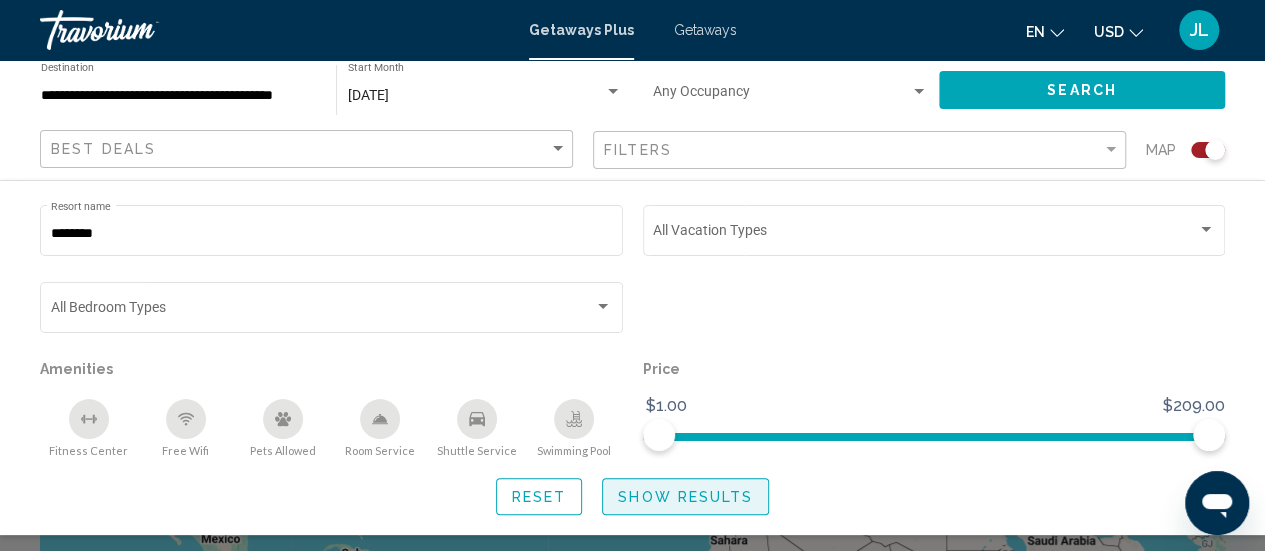 click on "Show Results" 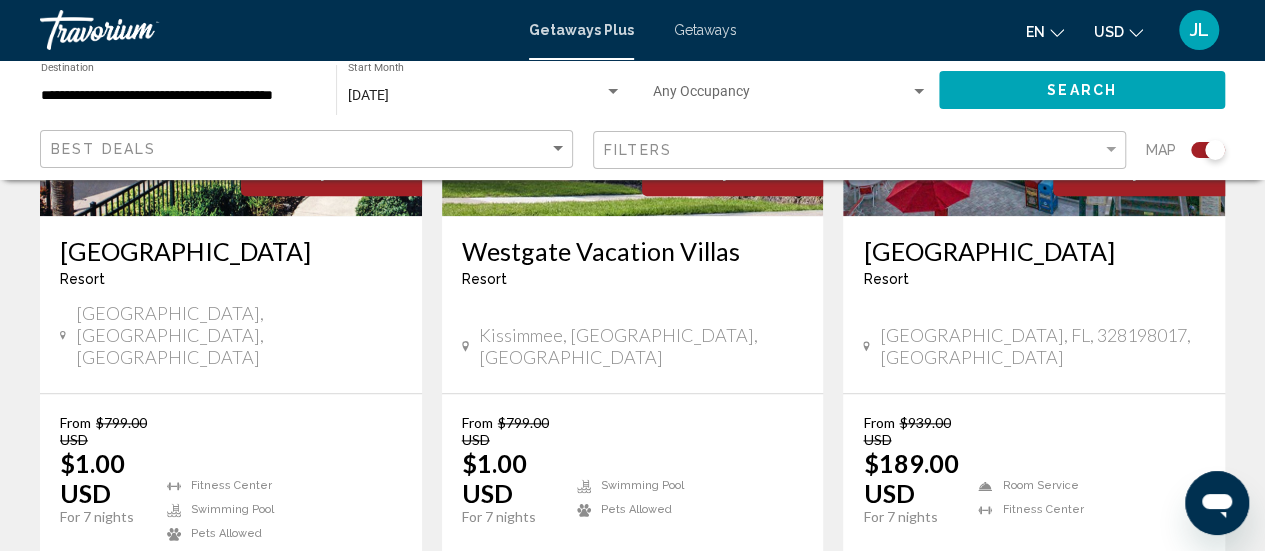 scroll, scrollTop: 965, scrollLeft: 0, axis: vertical 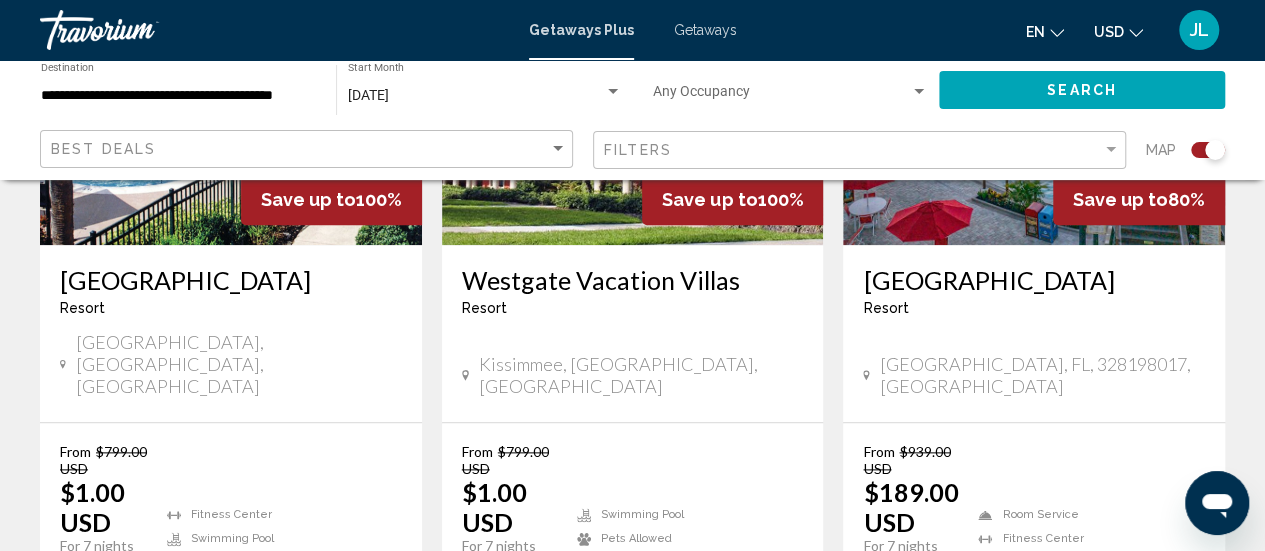 click at bounding box center (1034, 85) 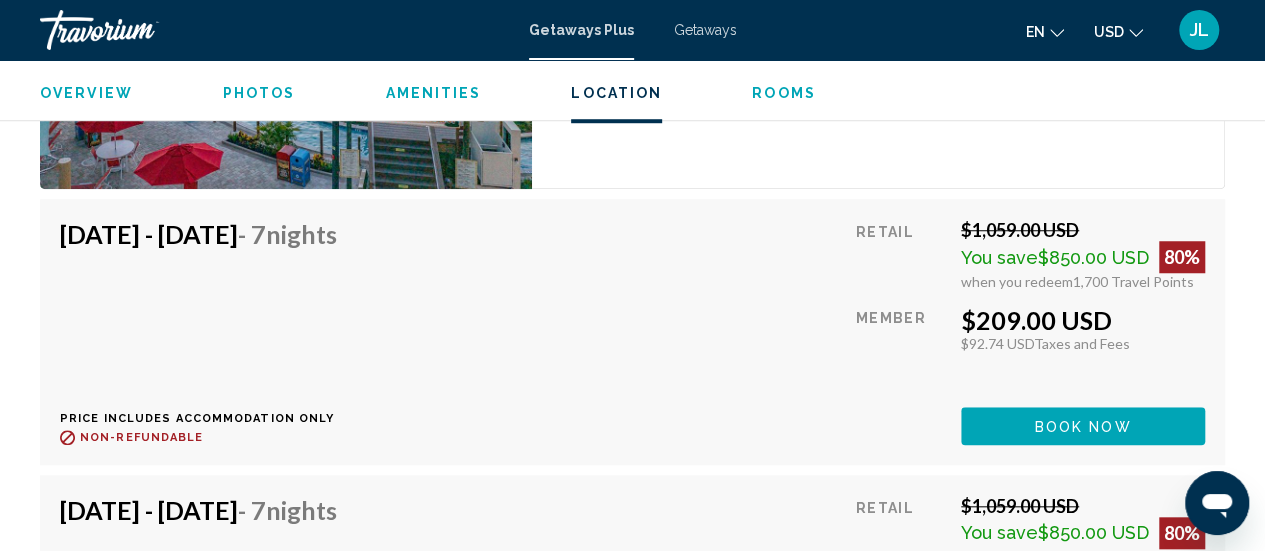 scroll, scrollTop: 12018, scrollLeft: 0, axis: vertical 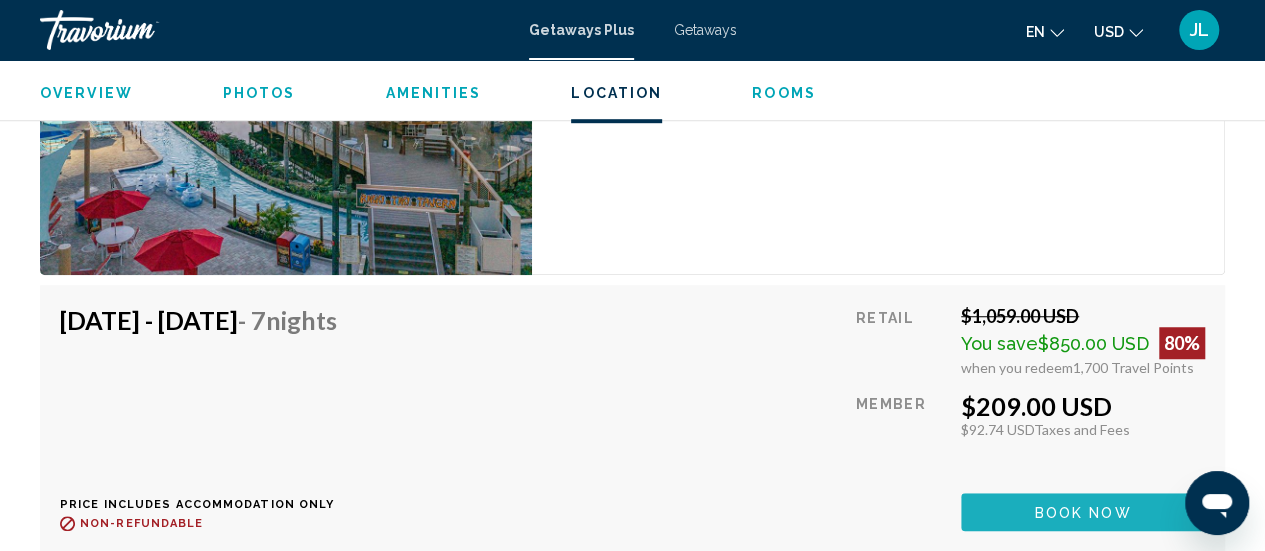 click on "Book now" at bounding box center [1083, 511] 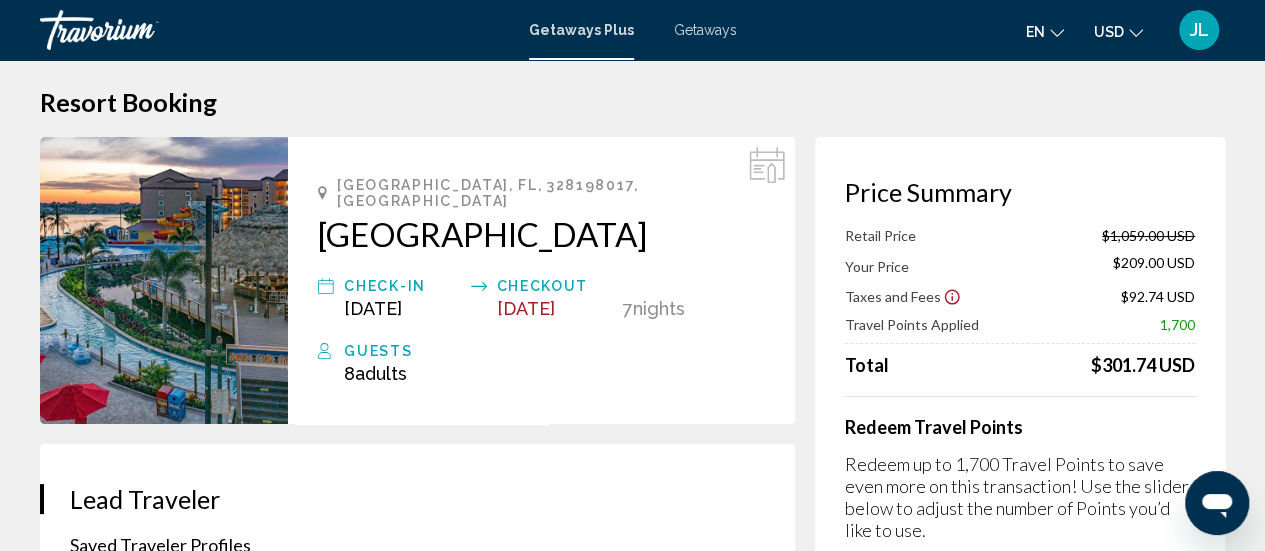 scroll, scrollTop: 9, scrollLeft: 0, axis: vertical 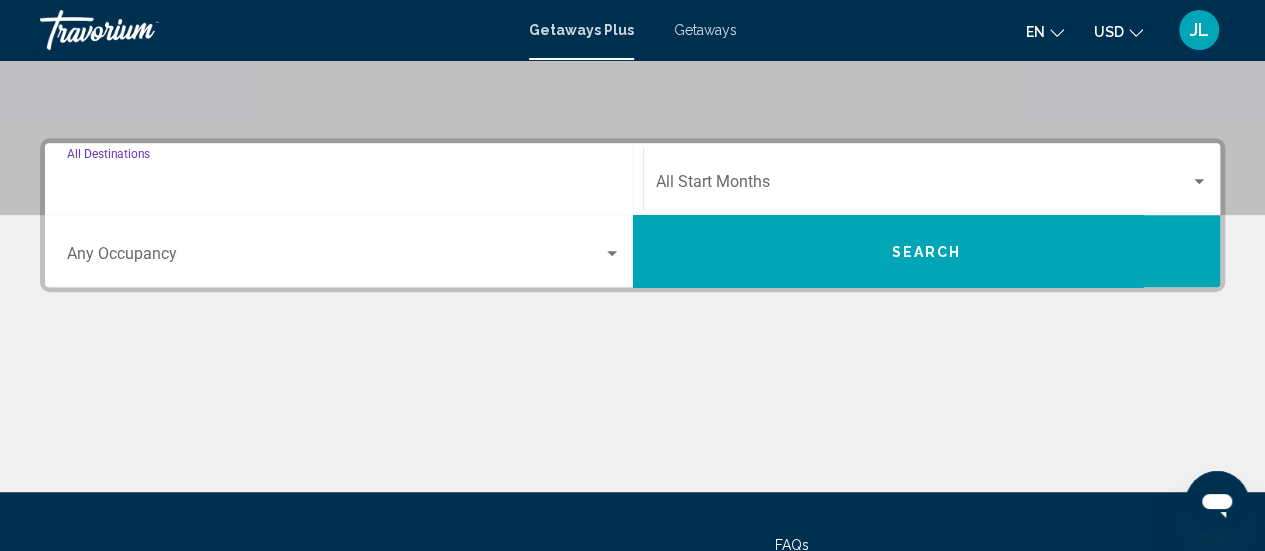click on "Destination All Destinations" at bounding box center [344, 186] 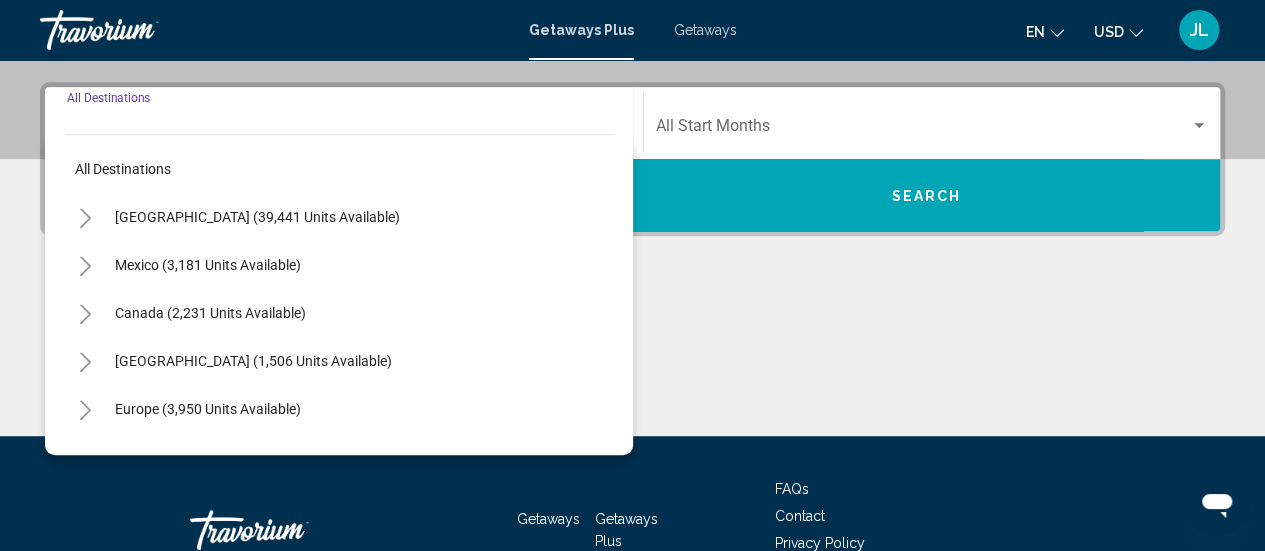 scroll, scrollTop: 458, scrollLeft: 0, axis: vertical 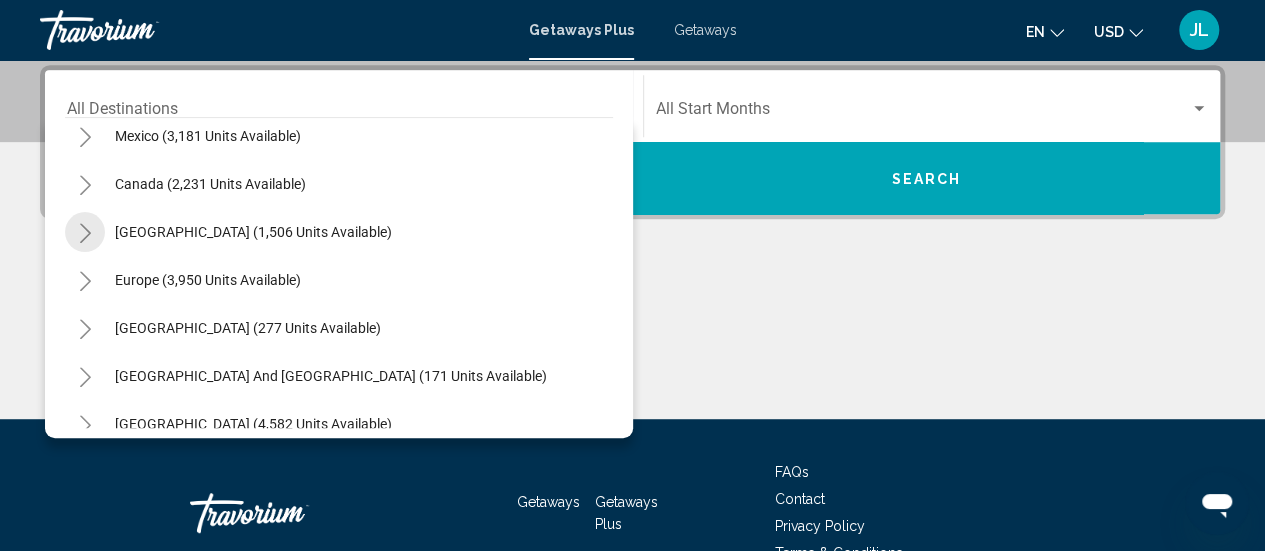 click 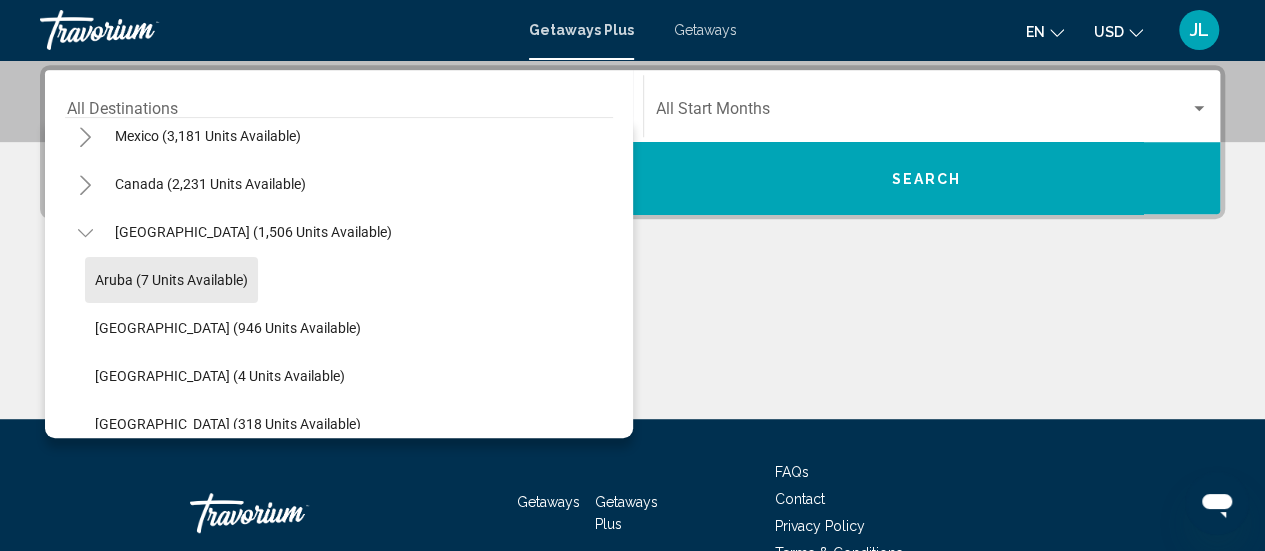 click on "Aruba (7 units available)" 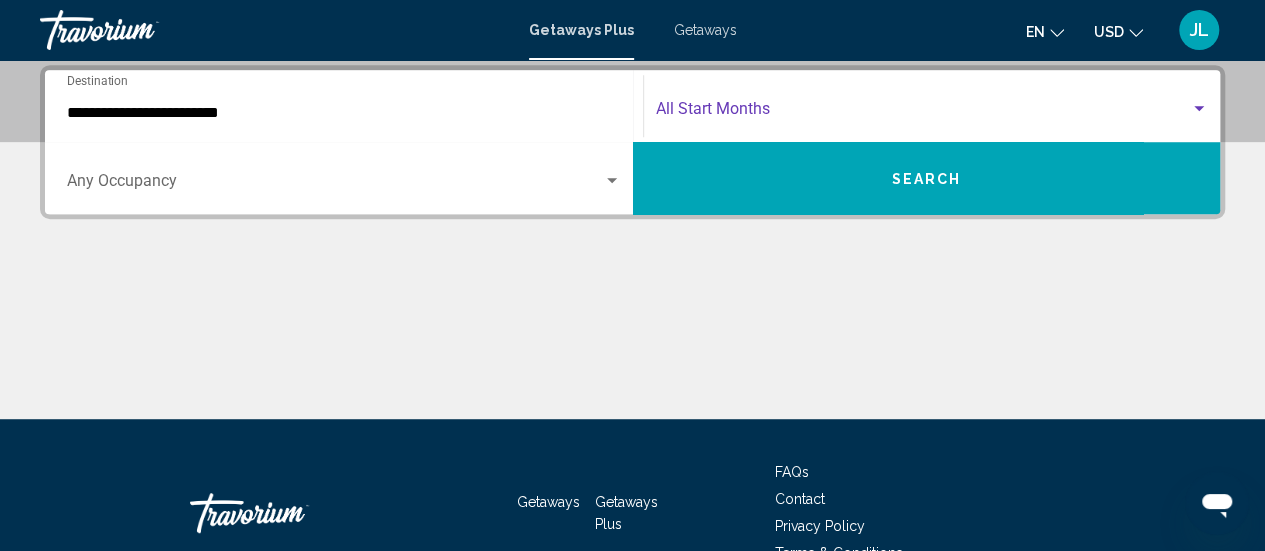 click at bounding box center [923, 113] 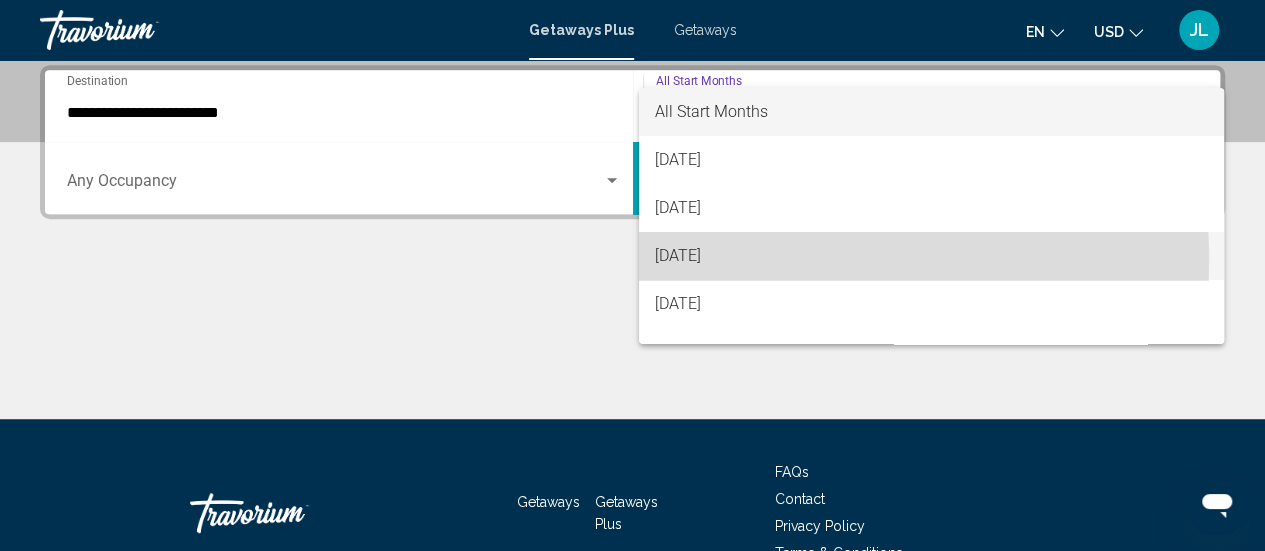 click on "[DATE]" at bounding box center (931, 256) 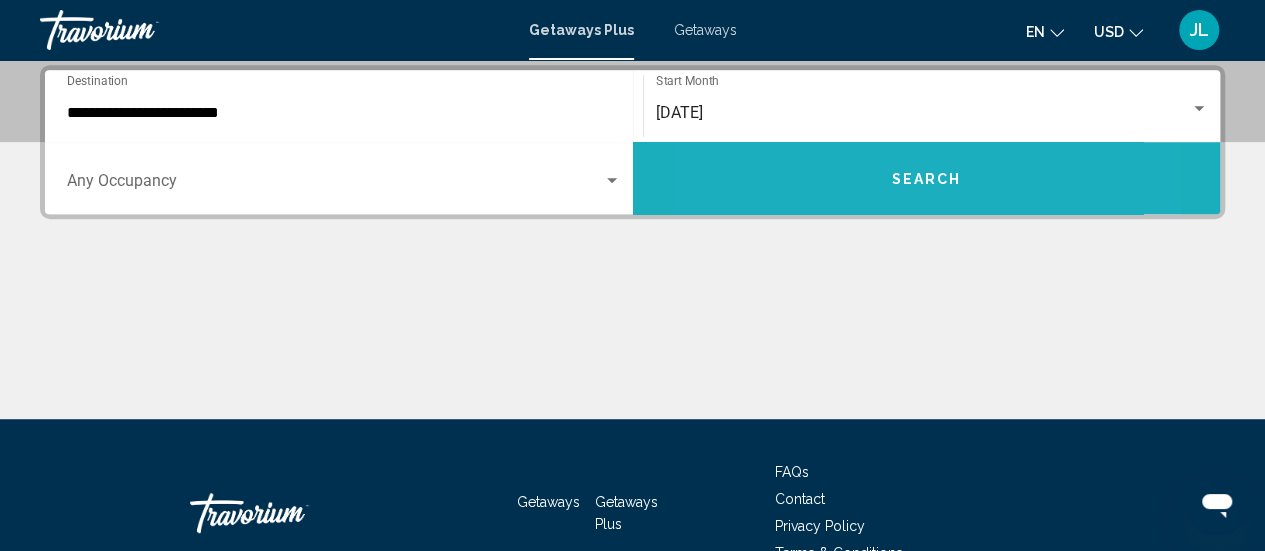 click on "Search" at bounding box center [927, 178] 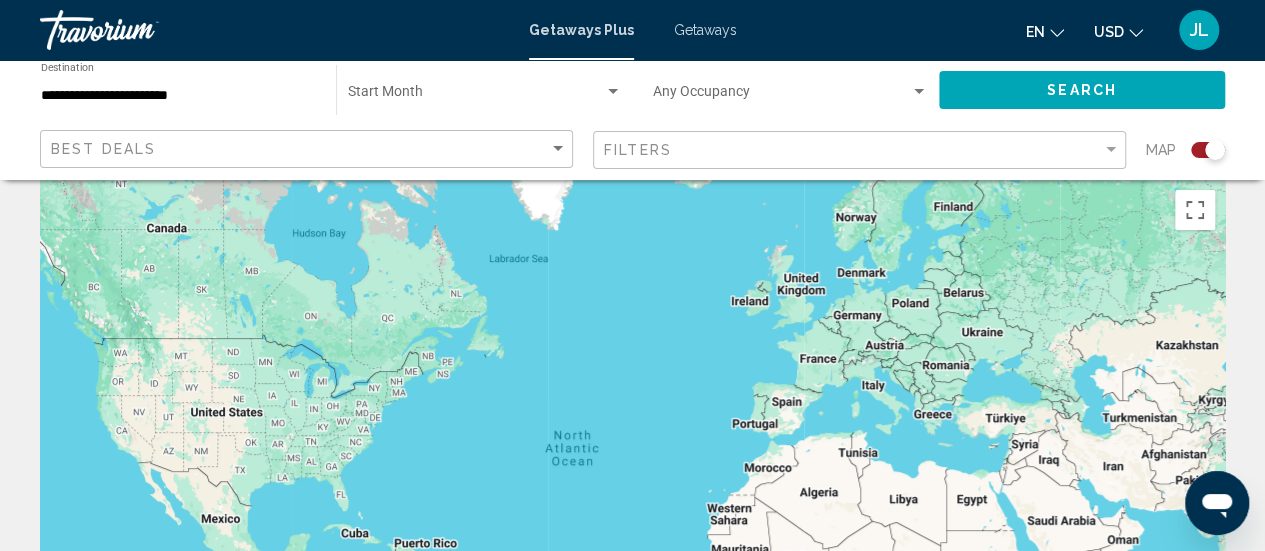 scroll, scrollTop: 0, scrollLeft: 0, axis: both 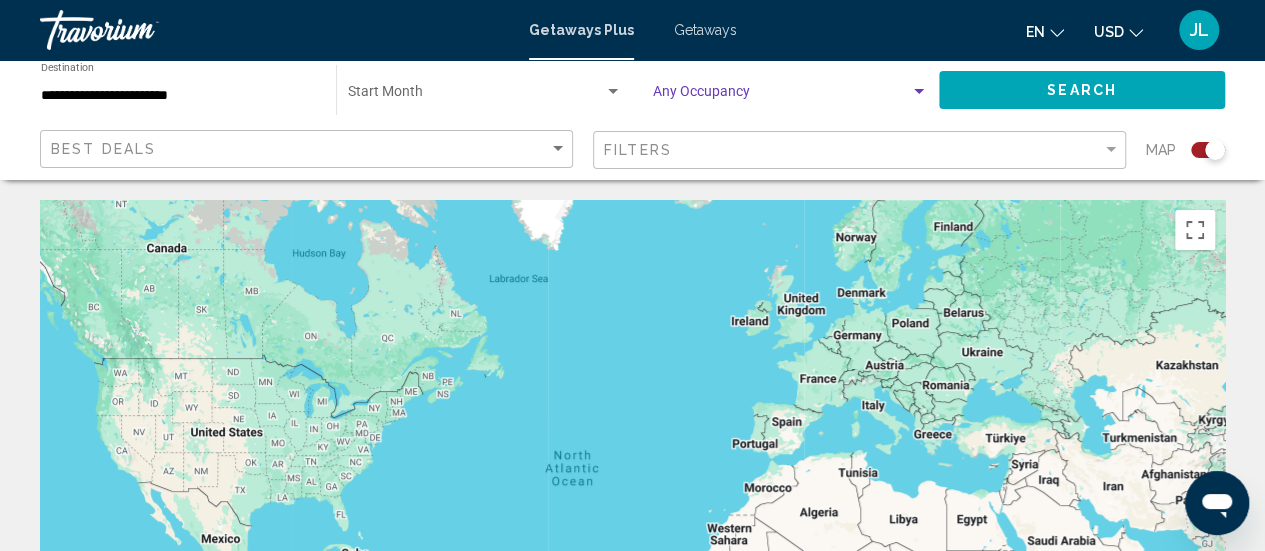 click at bounding box center [781, 96] 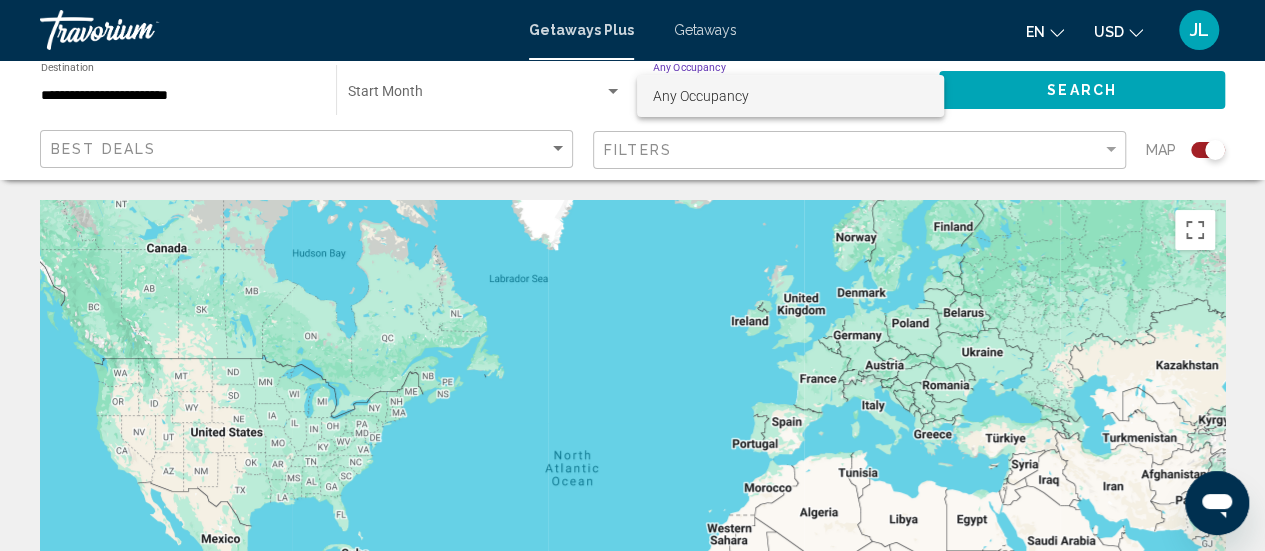 click at bounding box center [632, 275] 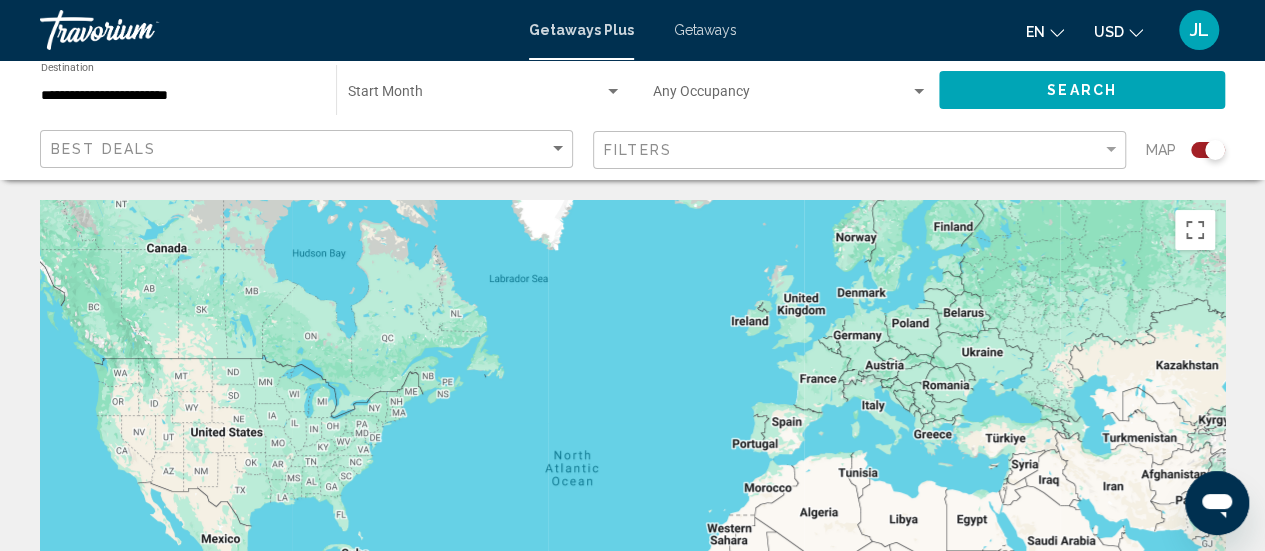 click at bounding box center [613, 91] 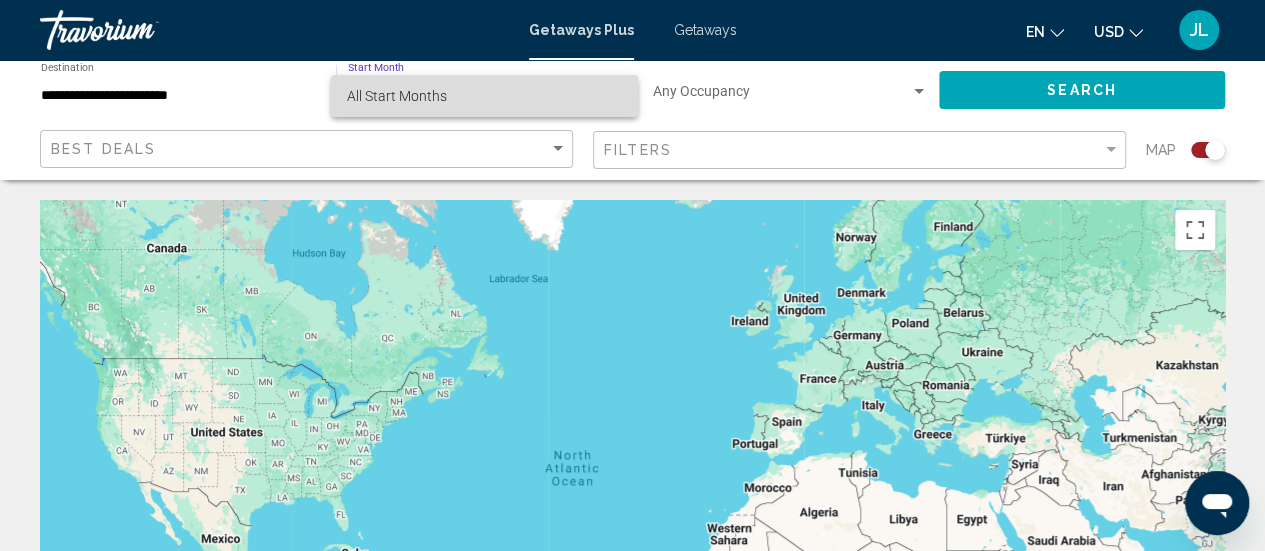 click on "All Start Months" at bounding box center [484, 96] 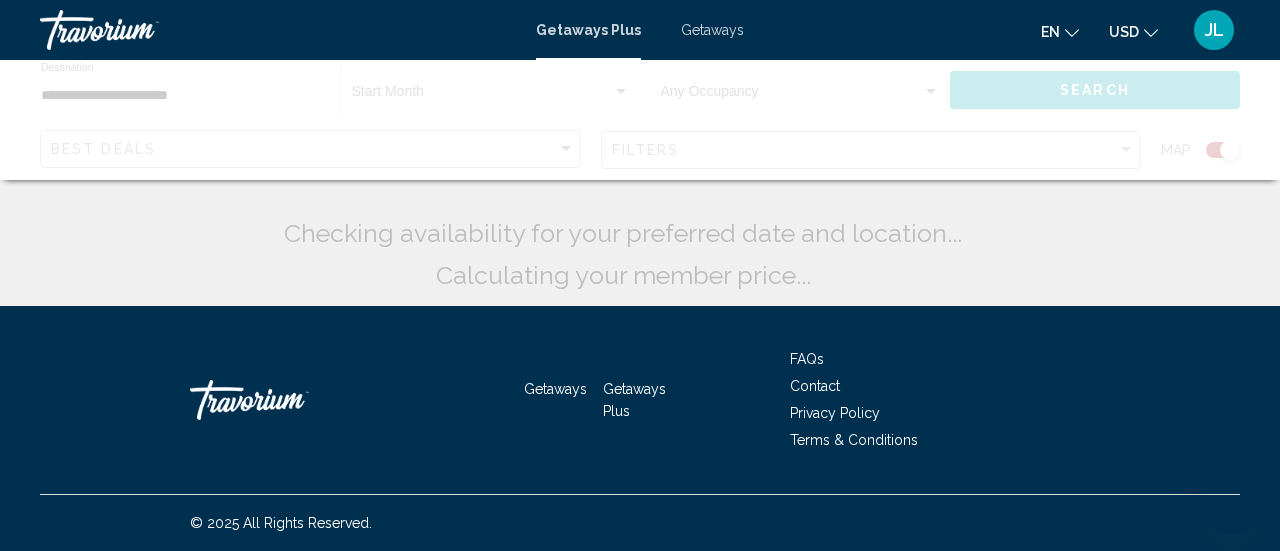 scroll, scrollTop: 0, scrollLeft: 0, axis: both 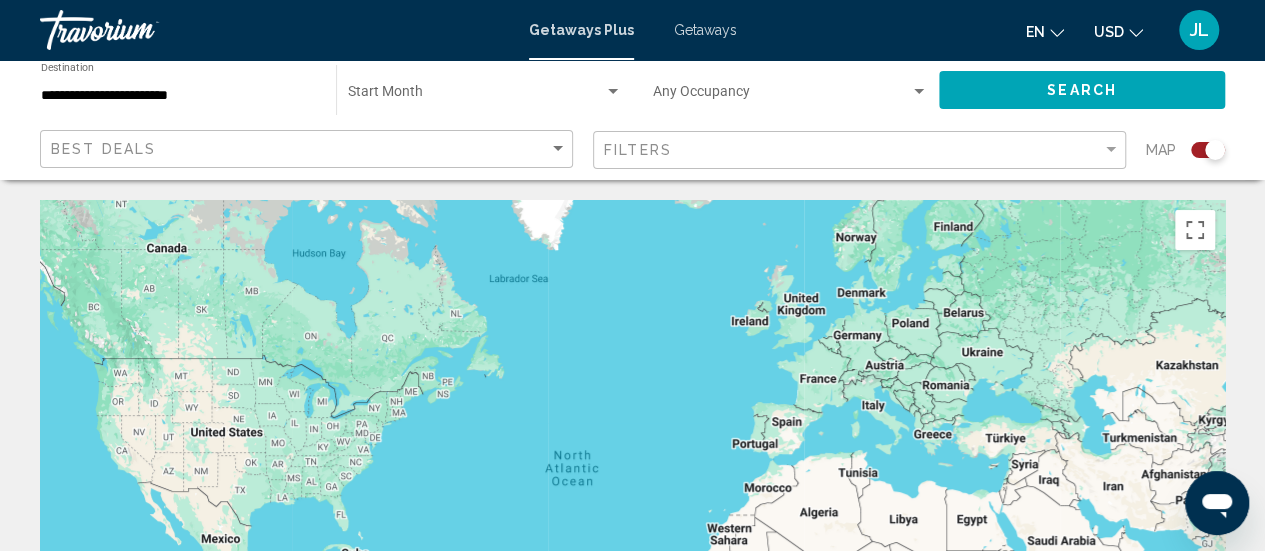 click on "Getaways Plus" at bounding box center (581, 30) 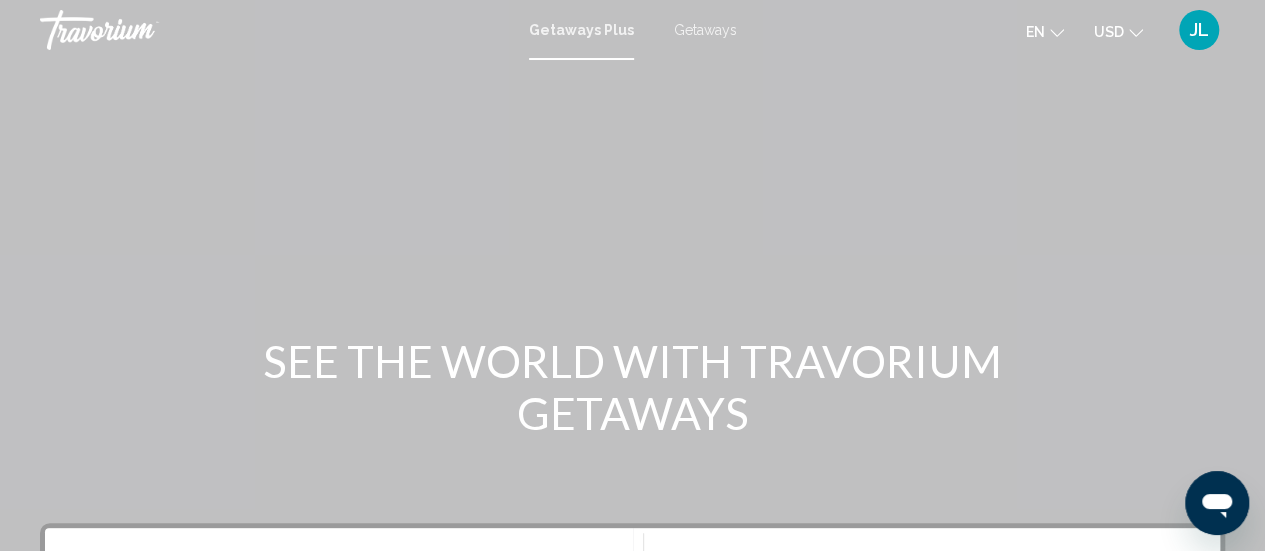 click on "Getaways" at bounding box center [705, 30] 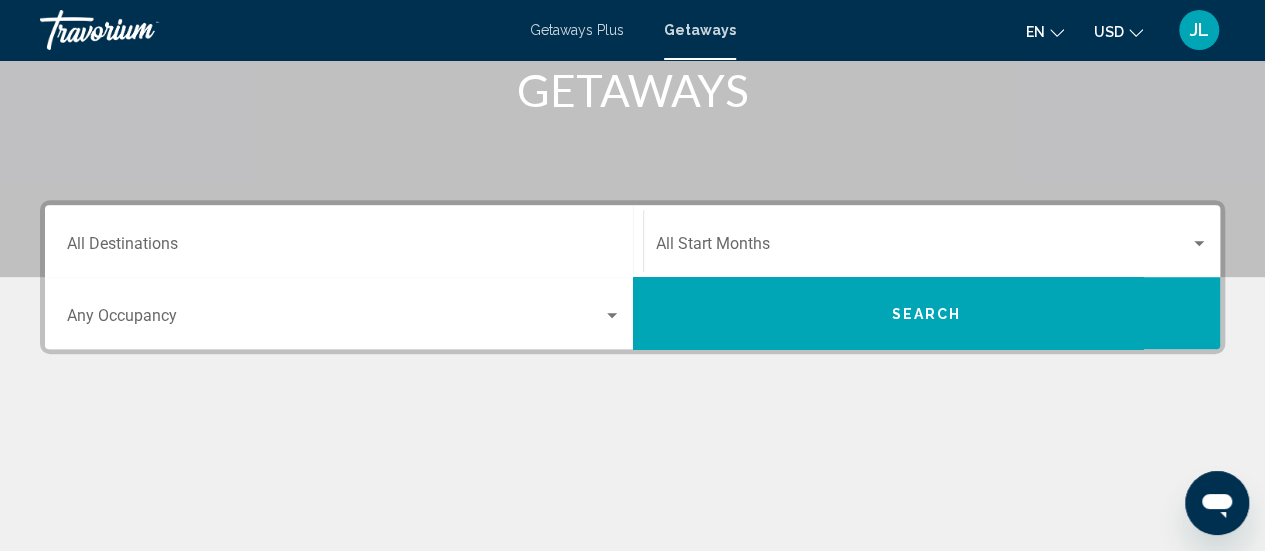 scroll, scrollTop: 332, scrollLeft: 0, axis: vertical 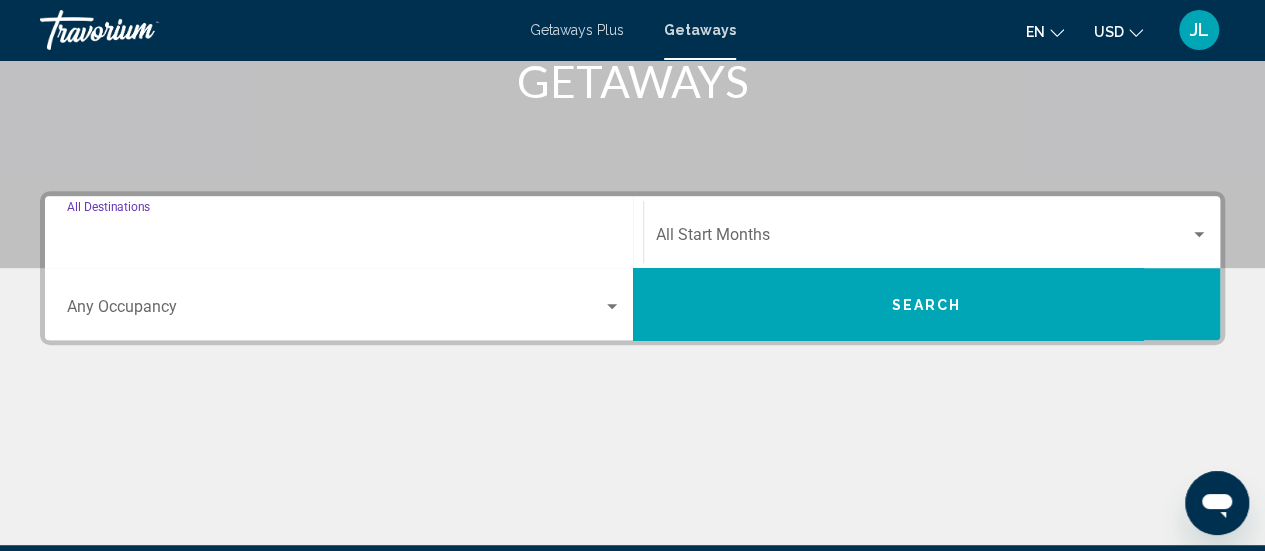 click on "Destination All Destinations" at bounding box center (344, 239) 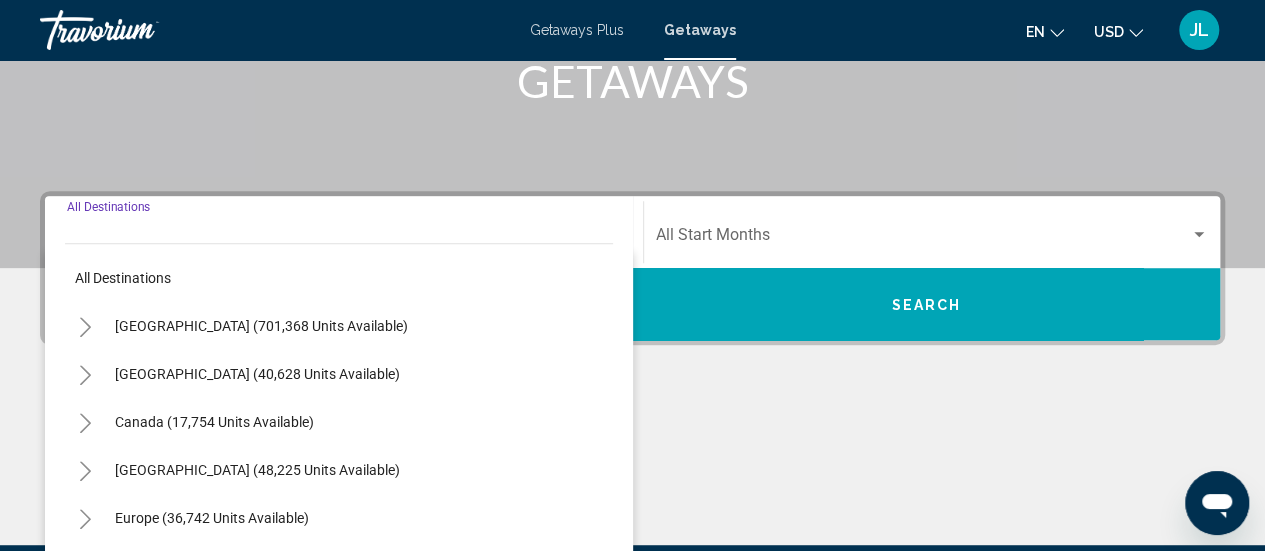 scroll, scrollTop: 458, scrollLeft: 0, axis: vertical 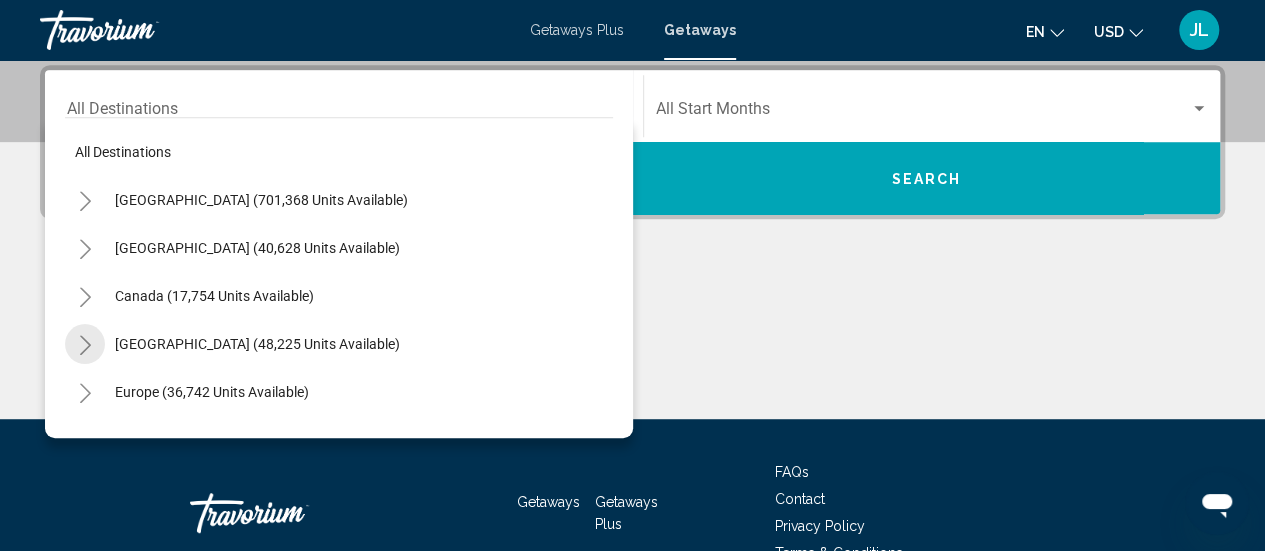 click 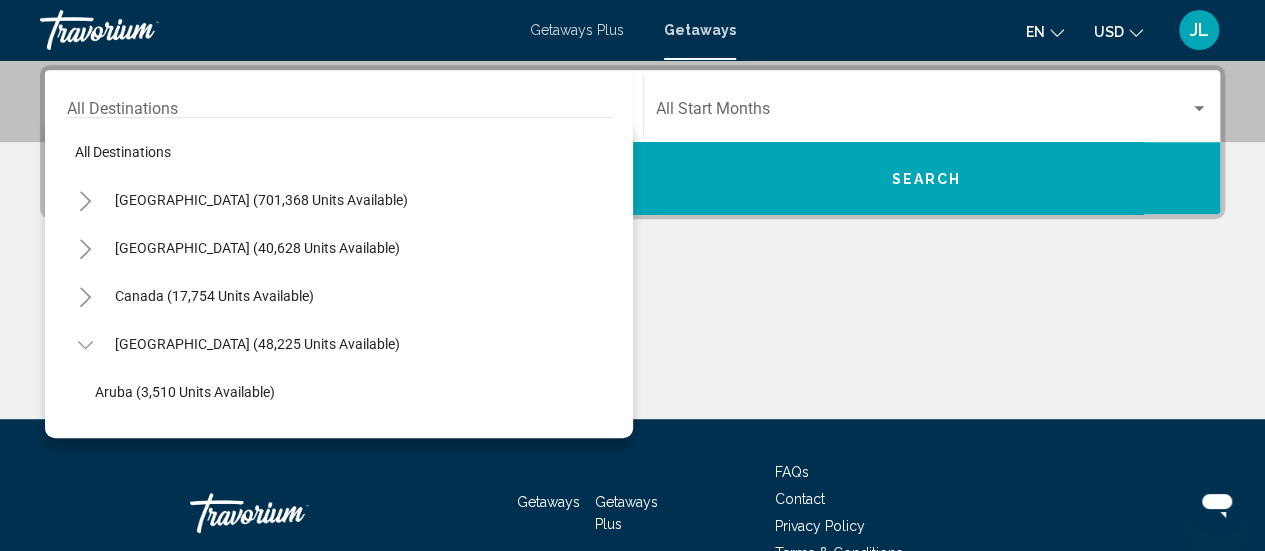 scroll, scrollTop: 121, scrollLeft: 0, axis: vertical 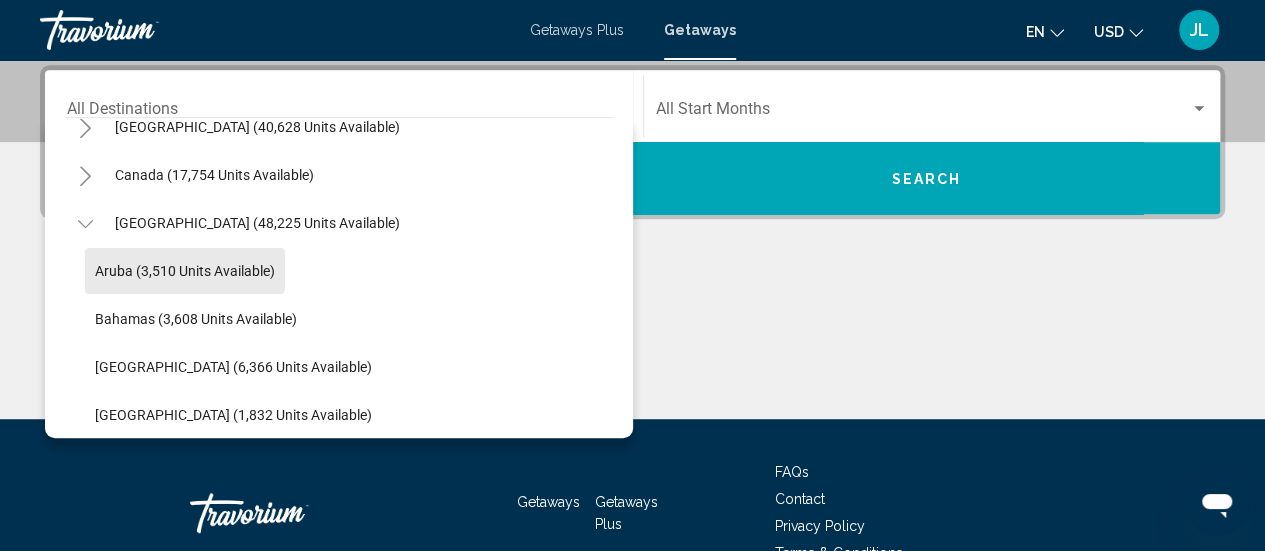 click on "Aruba (3,510 units available)" 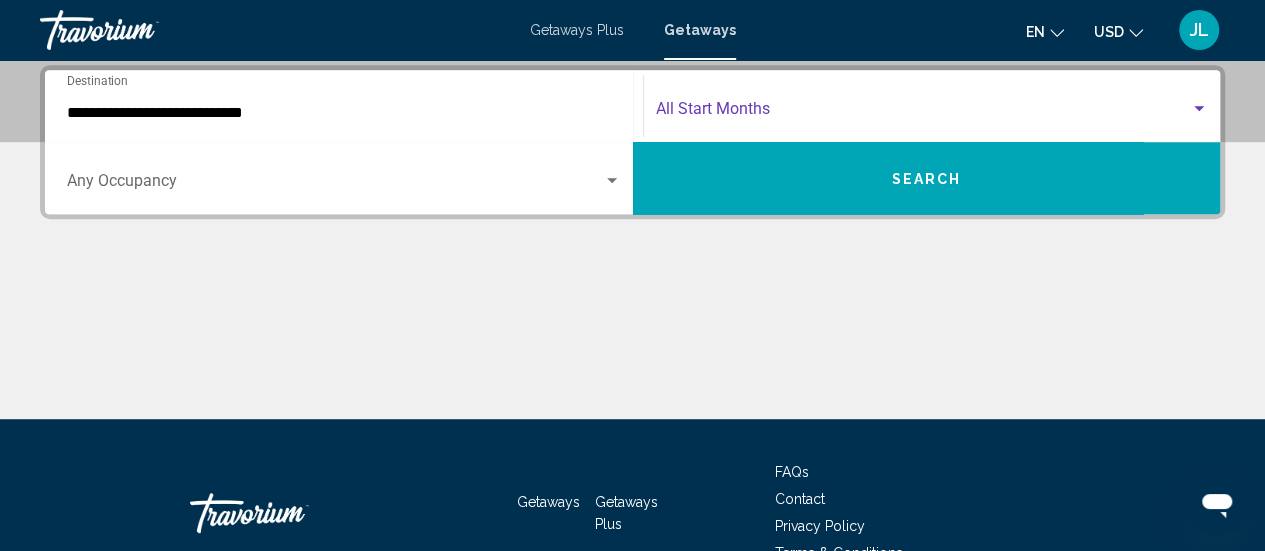click at bounding box center [923, 113] 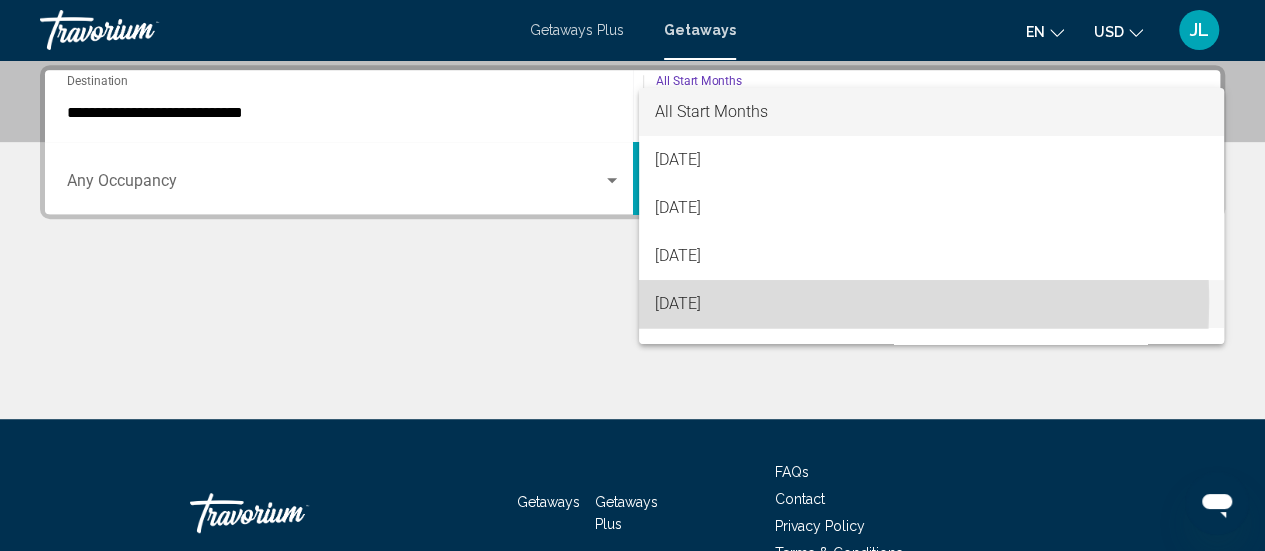 click on "[DATE]" at bounding box center (931, 304) 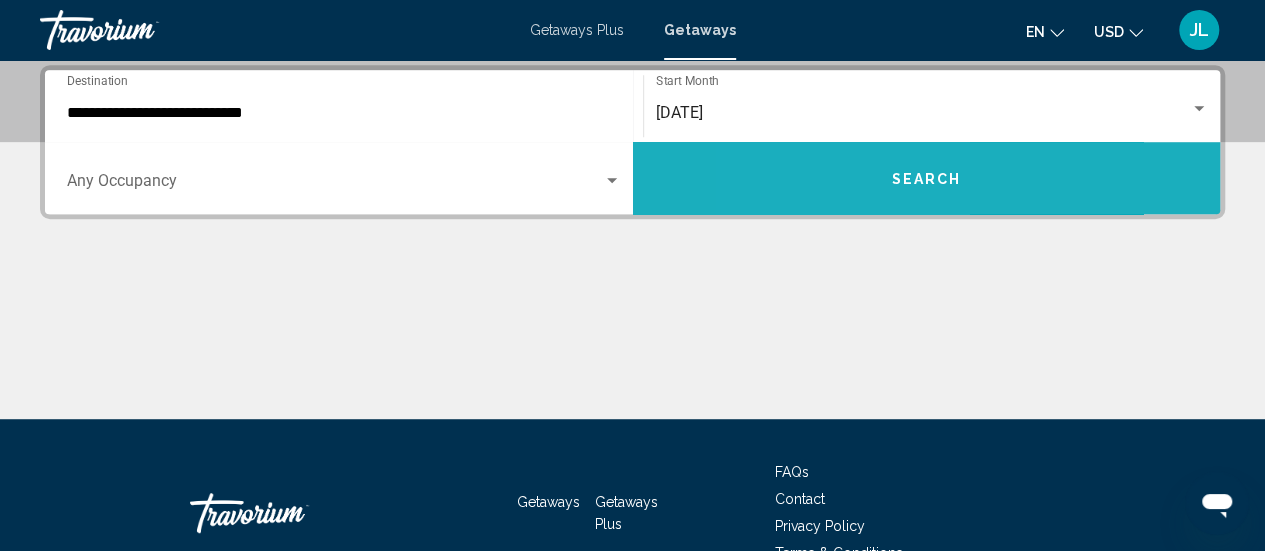 click on "Search" at bounding box center (927, 178) 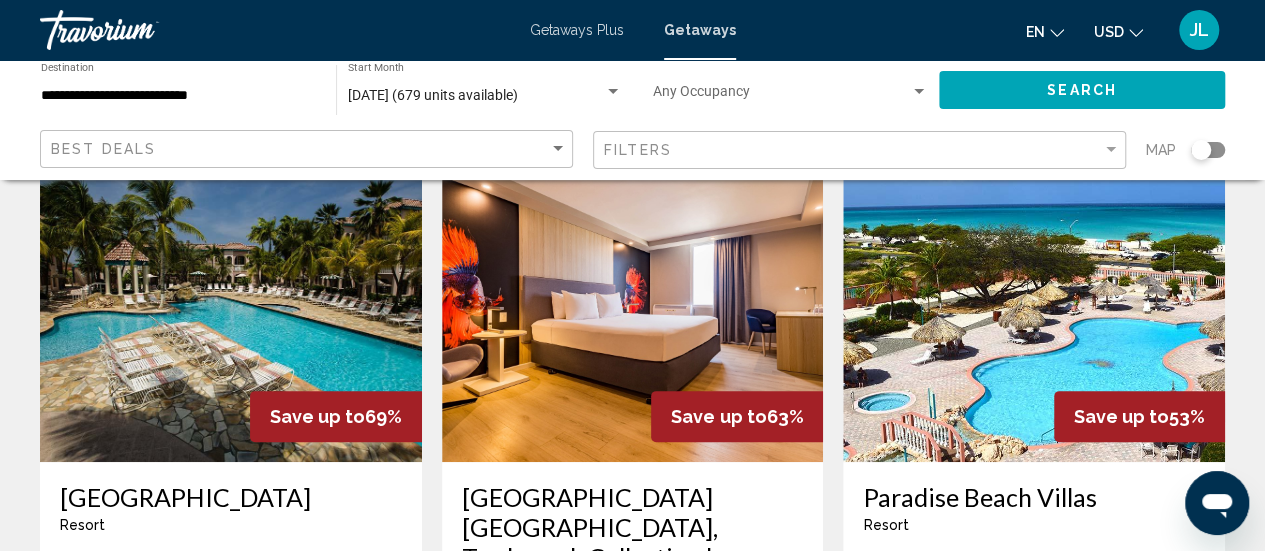 scroll, scrollTop: 0, scrollLeft: 0, axis: both 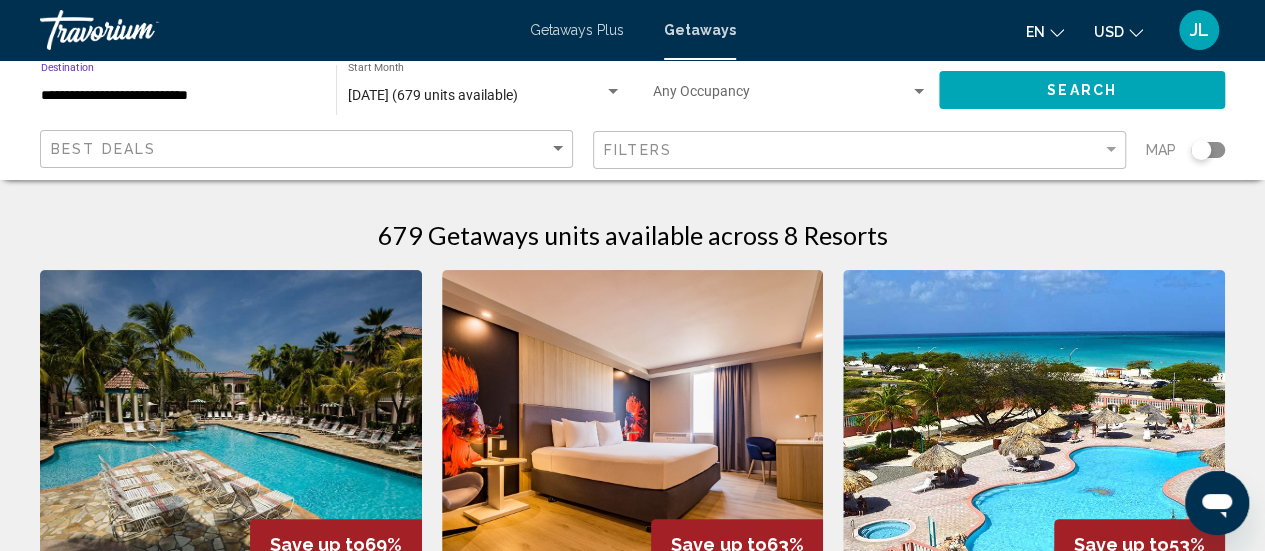 click on "**********" at bounding box center (178, 96) 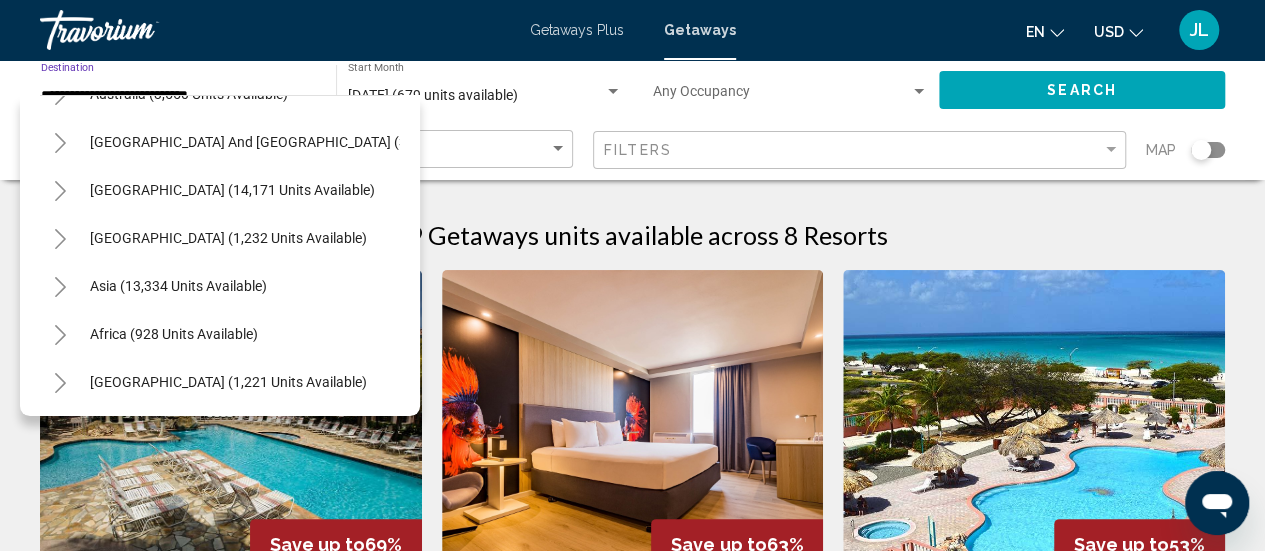 scroll, scrollTop: 963, scrollLeft: 0, axis: vertical 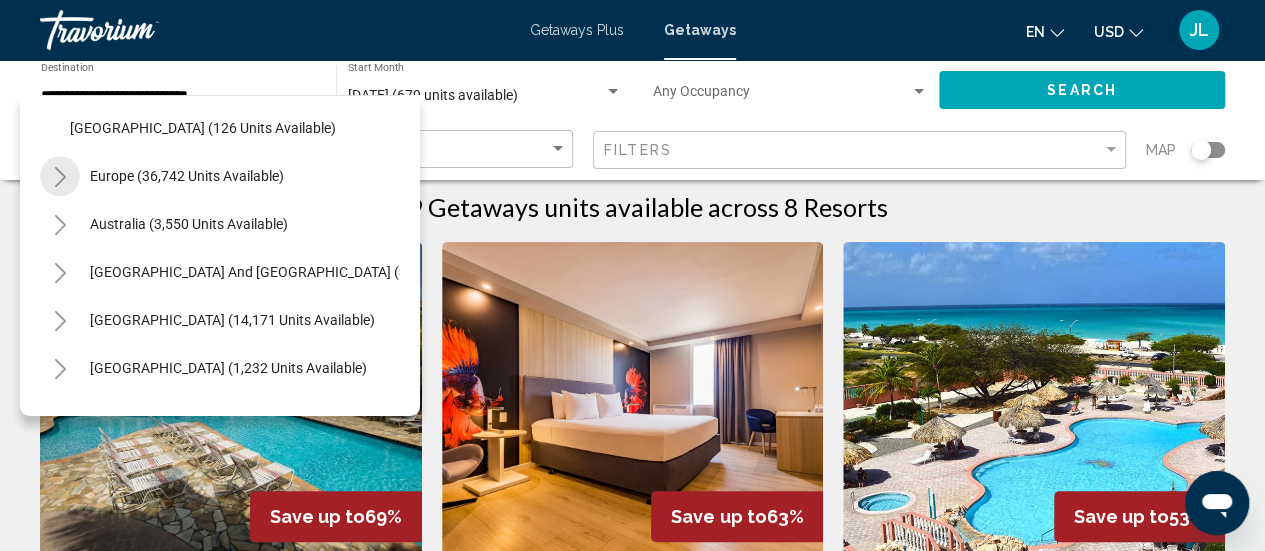 click 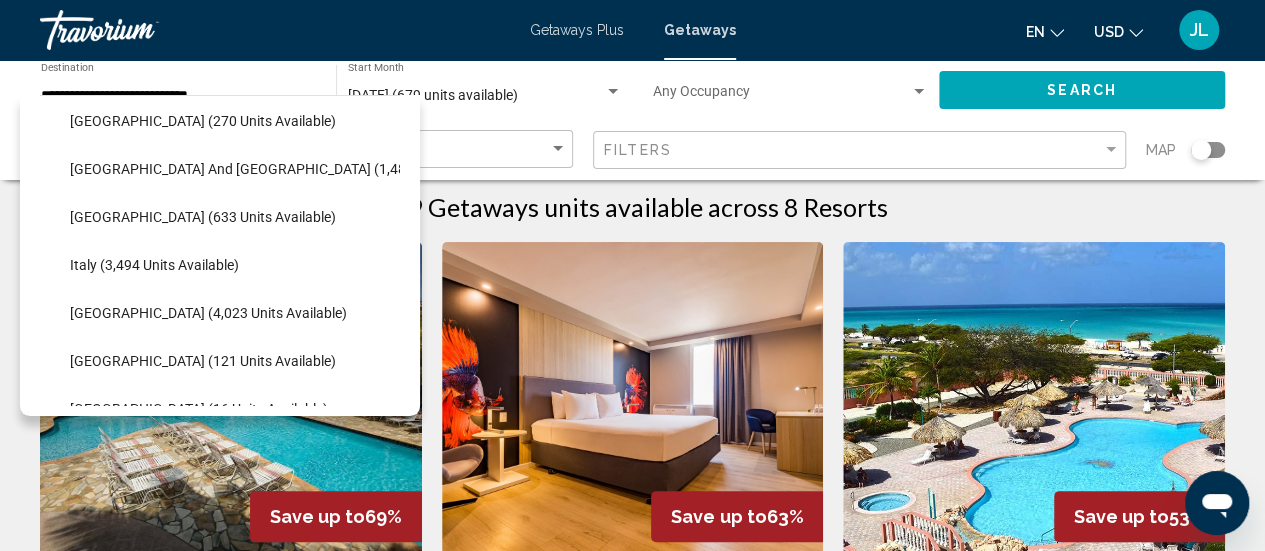 scroll, scrollTop: 1258, scrollLeft: 0, axis: vertical 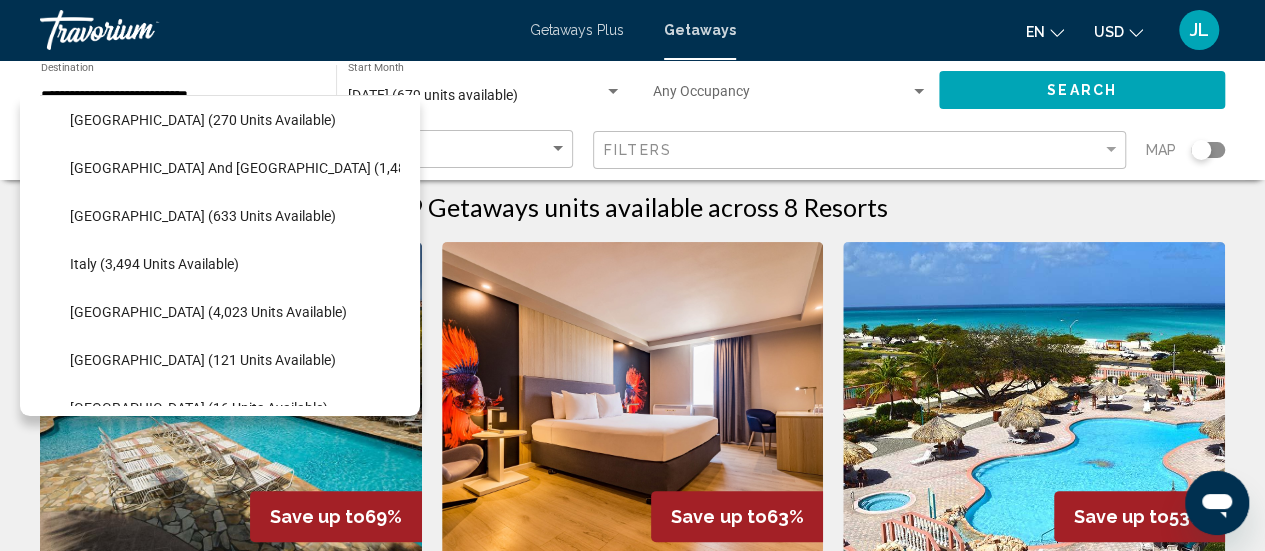 click on "Italy (3,494 units available)" 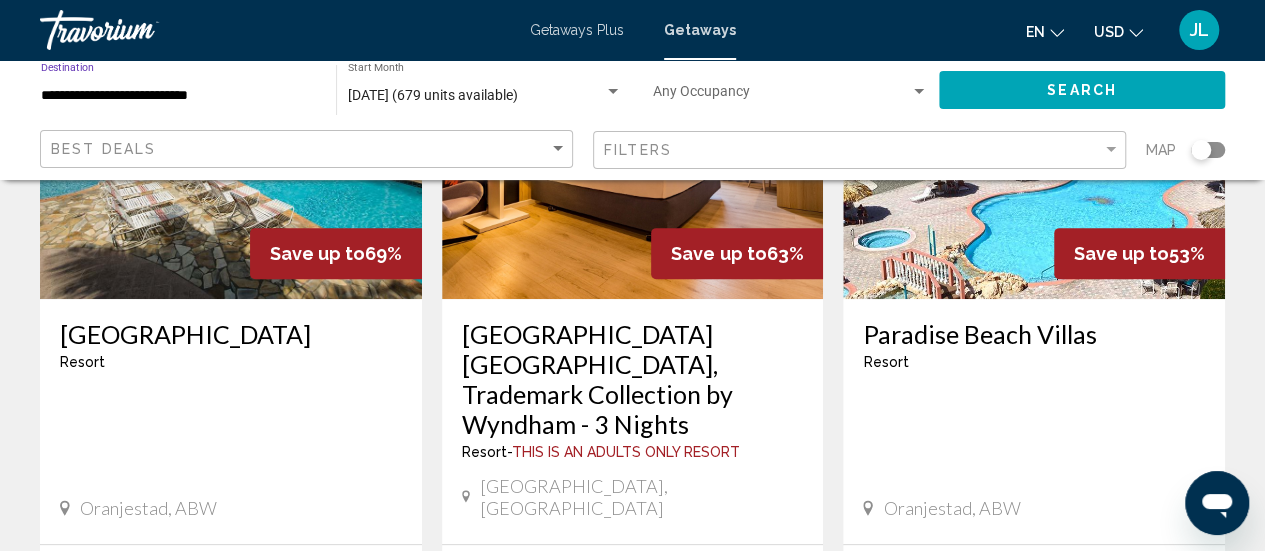scroll, scrollTop: 292, scrollLeft: 0, axis: vertical 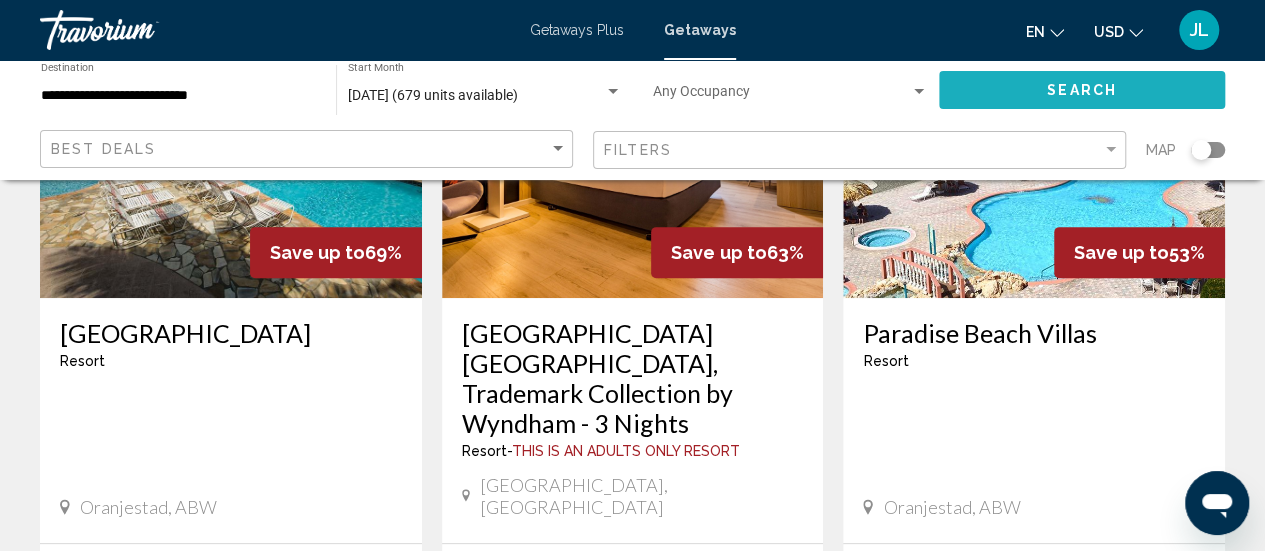 click on "Search" 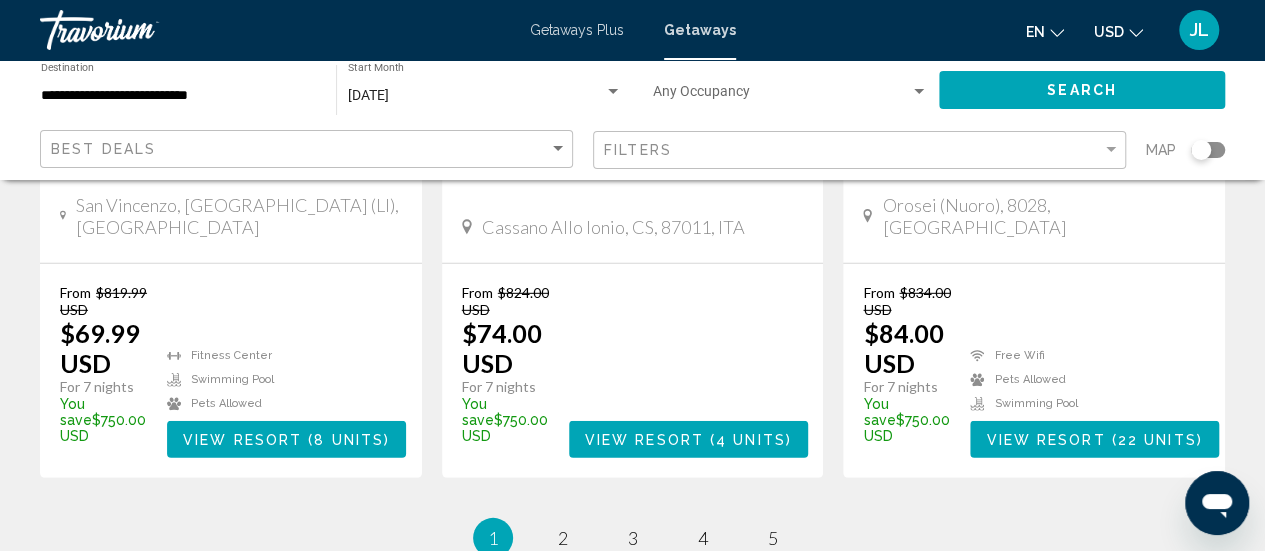 scroll, scrollTop: 2800, scrollLeft: 0, axis: vertical 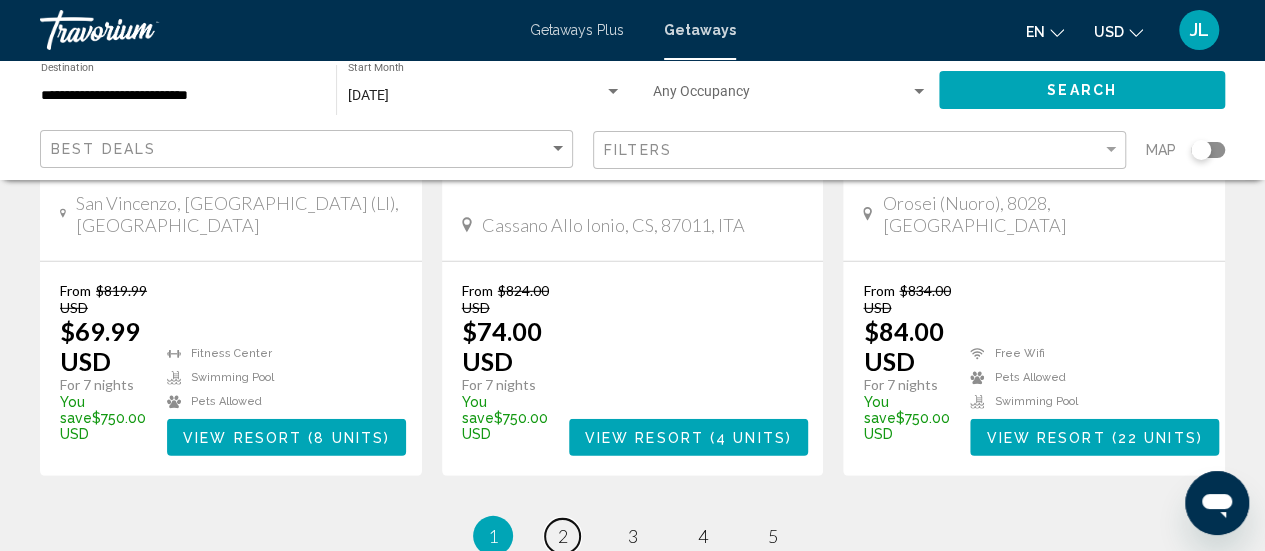 click on "page  2" at bounding box center [562, 536] 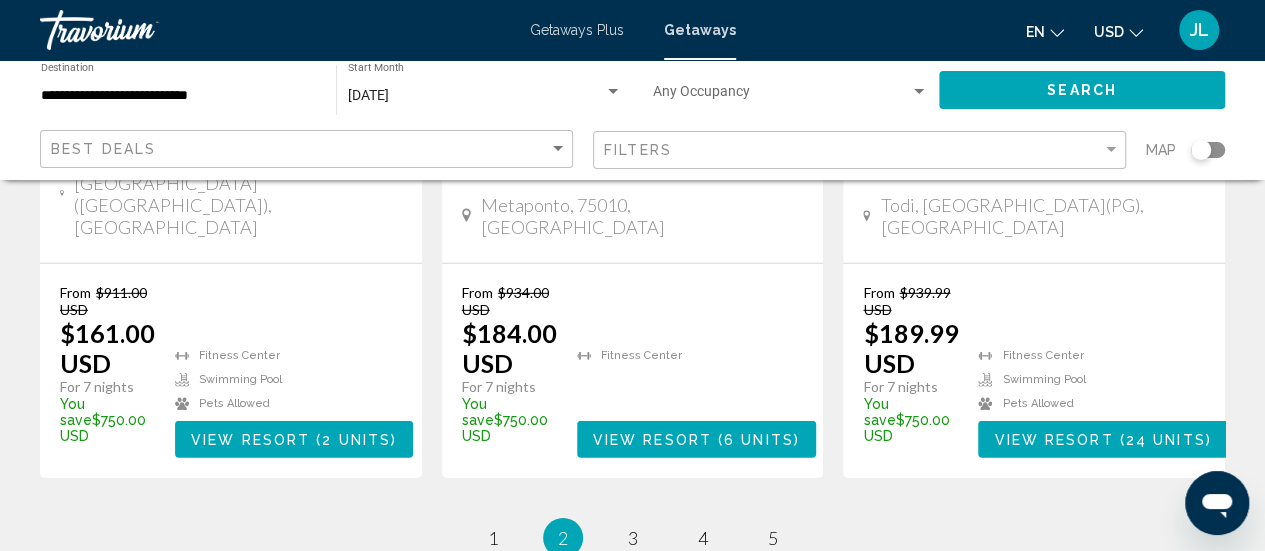 scroll, scrollTop: 2678, scrollLeft: 0, axis: vertical 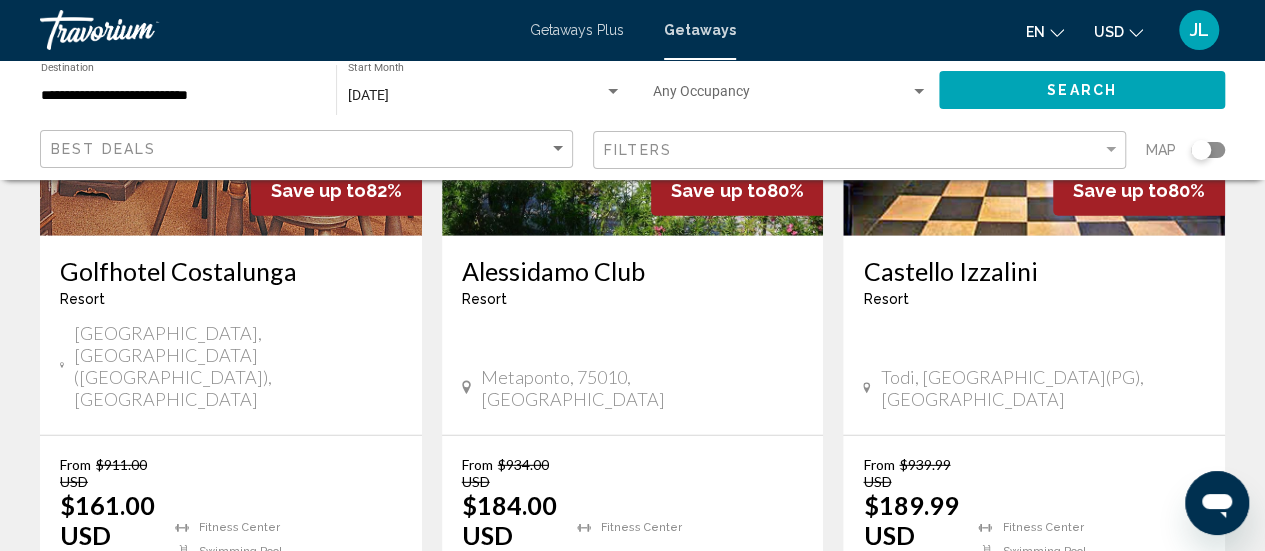 click on "3" at bounding box center (633, 710) 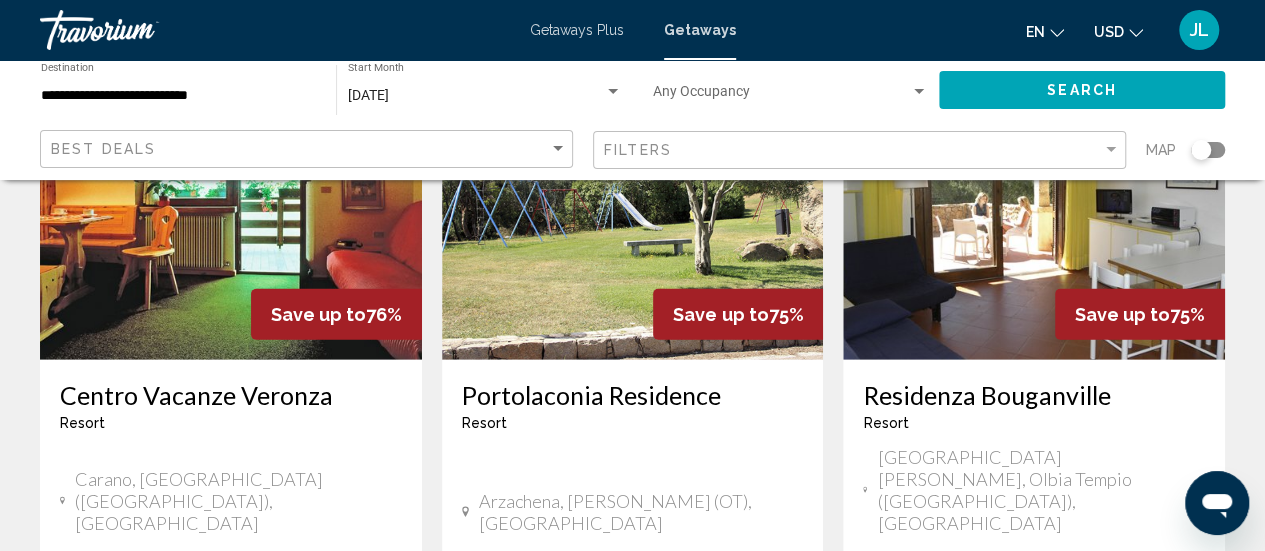 scroll, scrollTop: 2641, scrollLeft: 0, axis: vertical 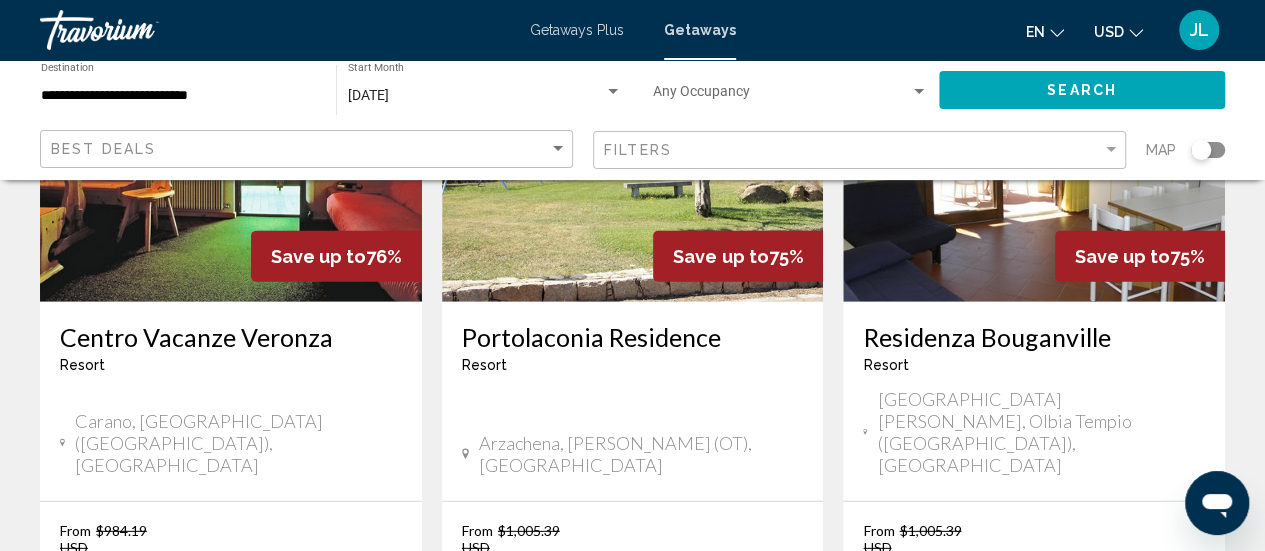 click on "4" at bounding box center (703, 776) 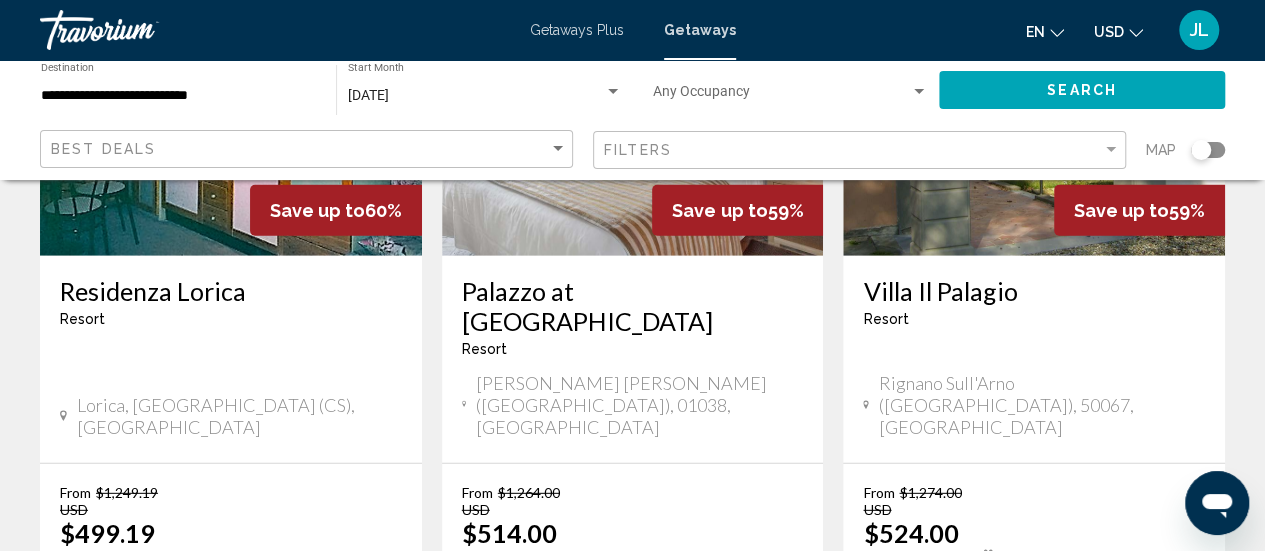 scroll, scrollTop: 2575, scrollLeft: 0, axis: vertical 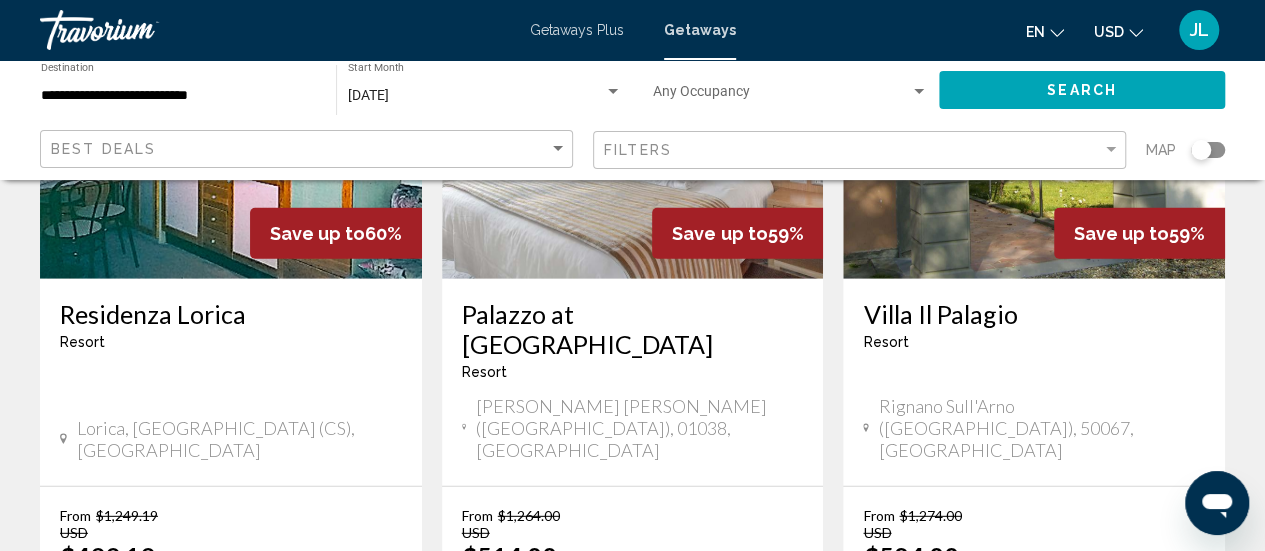 click on "5" at bounding box center (773, 761) 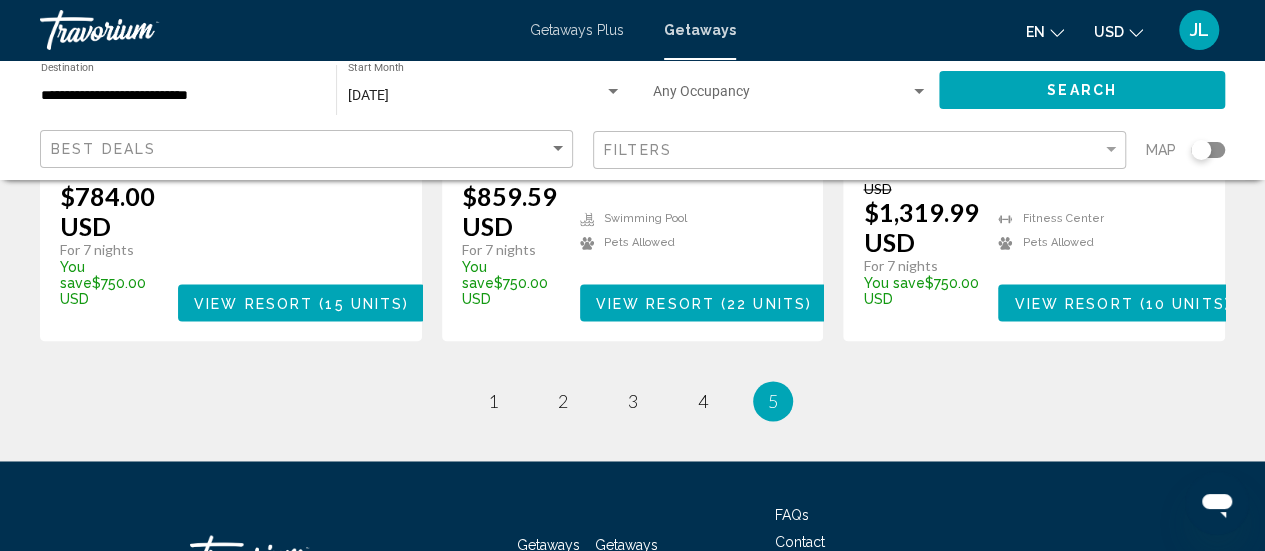 scroll, scrollTop: 1426, scrollLeft: 0, axis: vertical 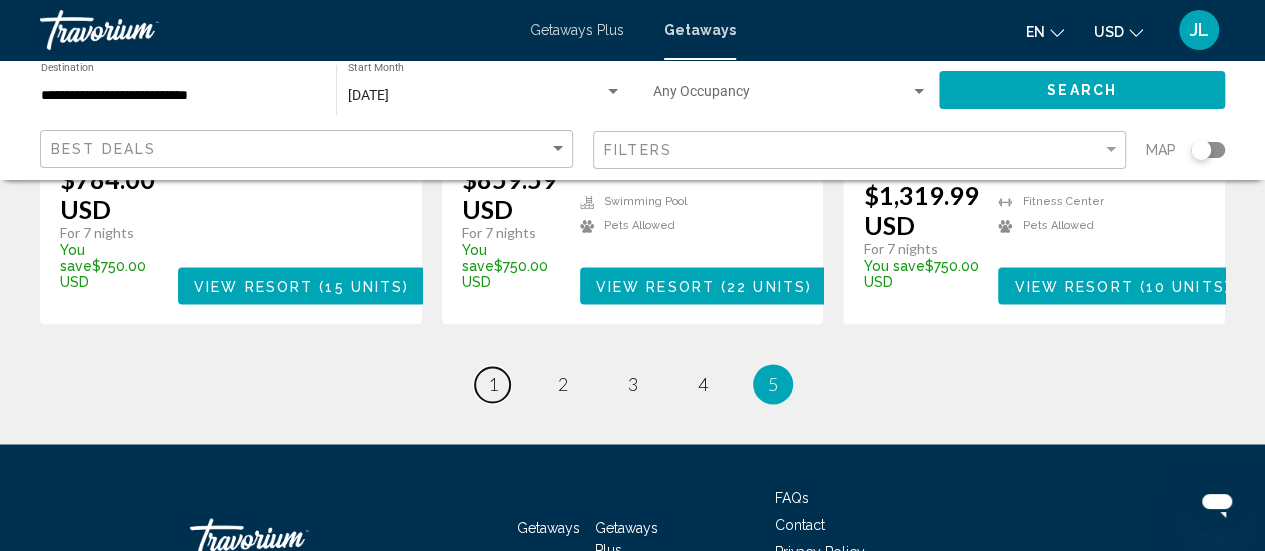 click on "1" at bounding box center (493, 384) 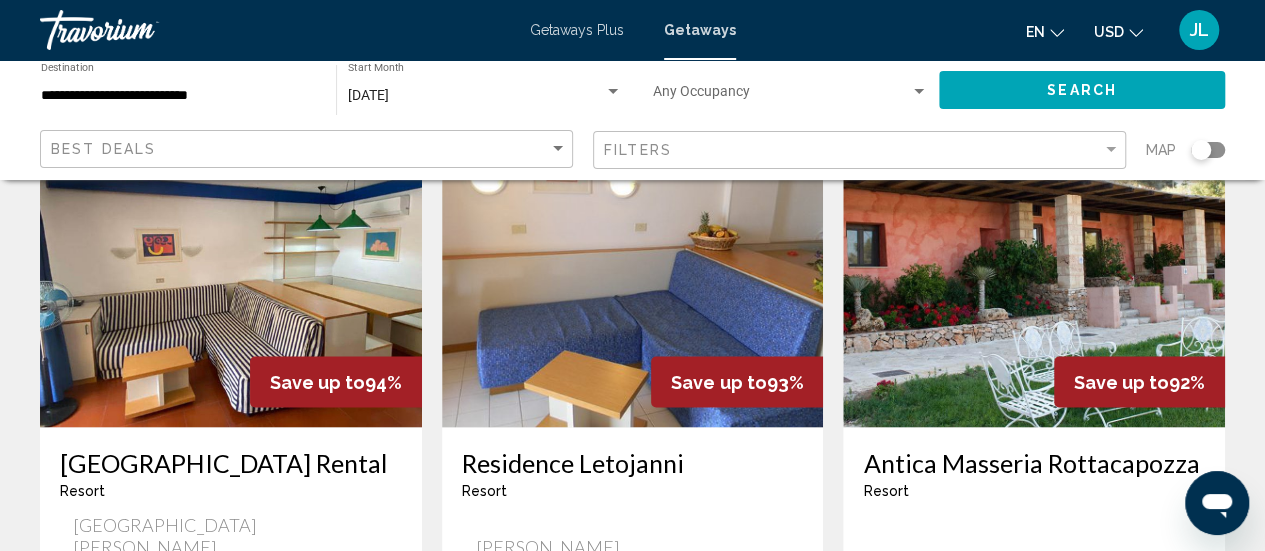 scroll, scrollTop: 1688, scrollLeft: 0, axis: vertical 